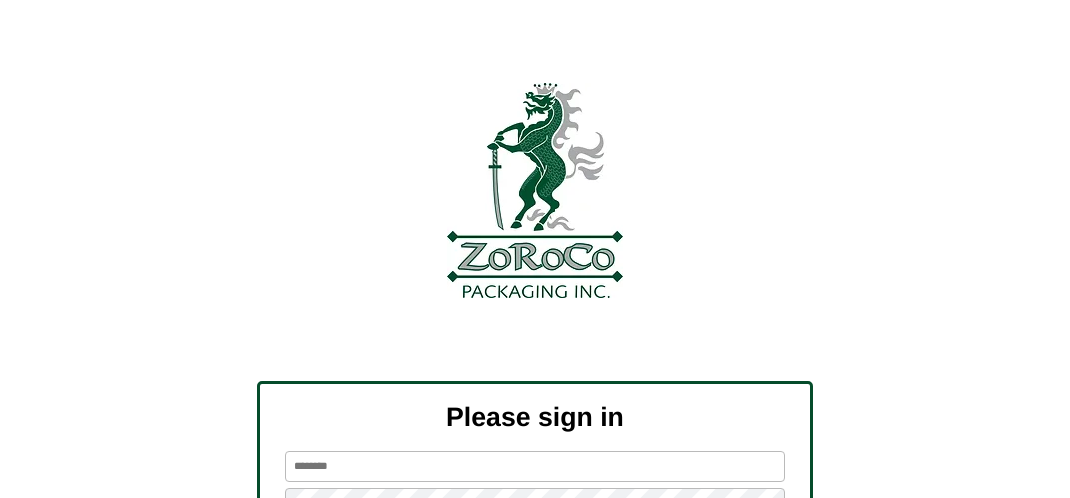scroll, scrollTop: 226, scrollLeft: 0, axis: vertical 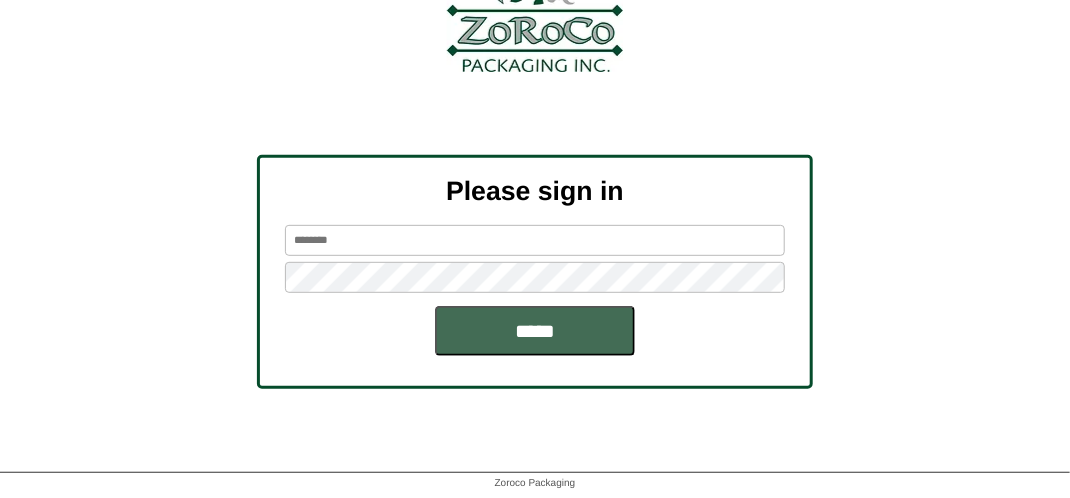 type on "*******" 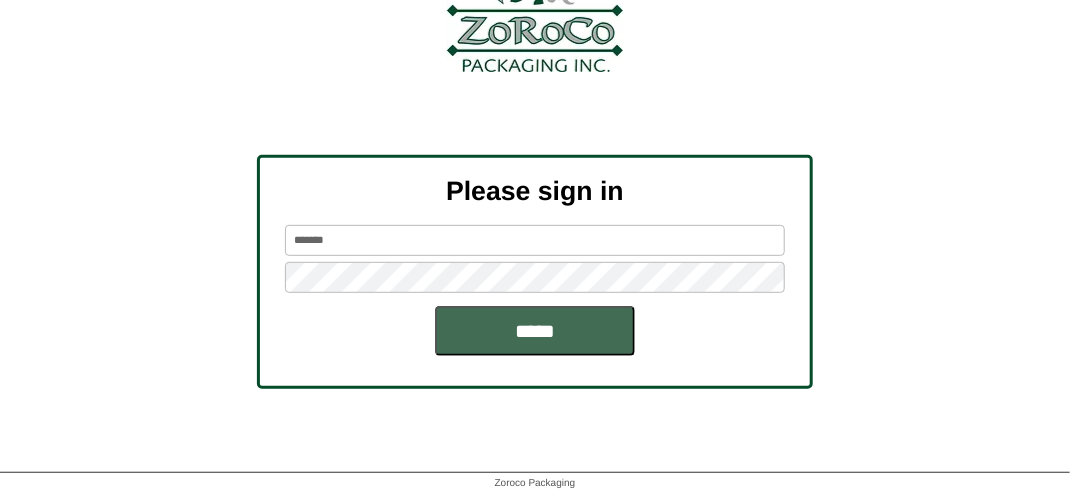 click on "*****" at bounding box center (535, 331) 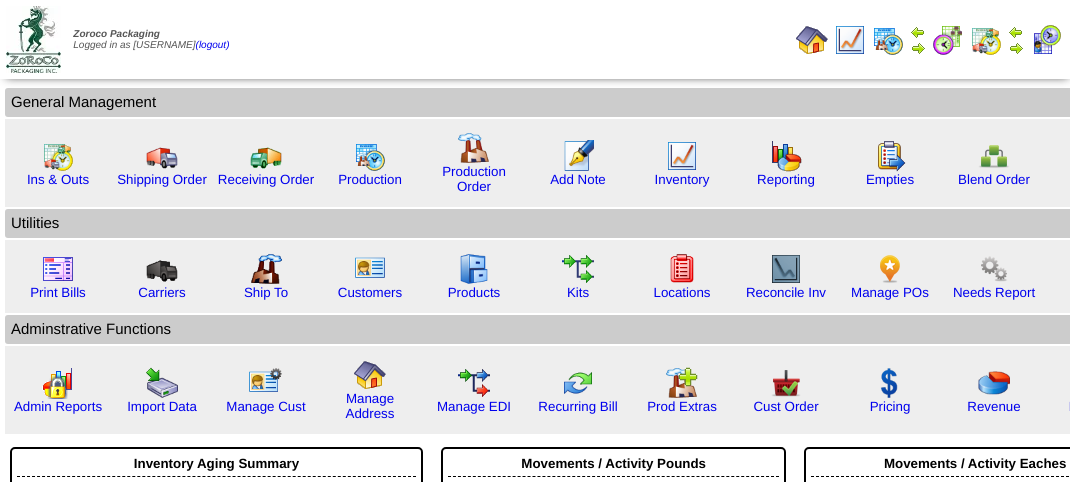 scroll, scrollTop: 0, scrollLeft: 0, axis: both 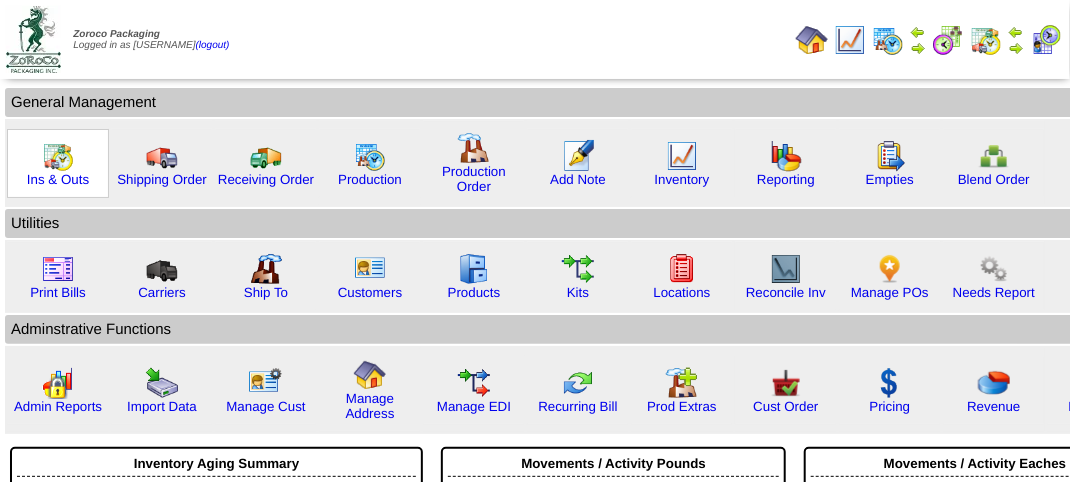 click at bounding box center (58, 156) 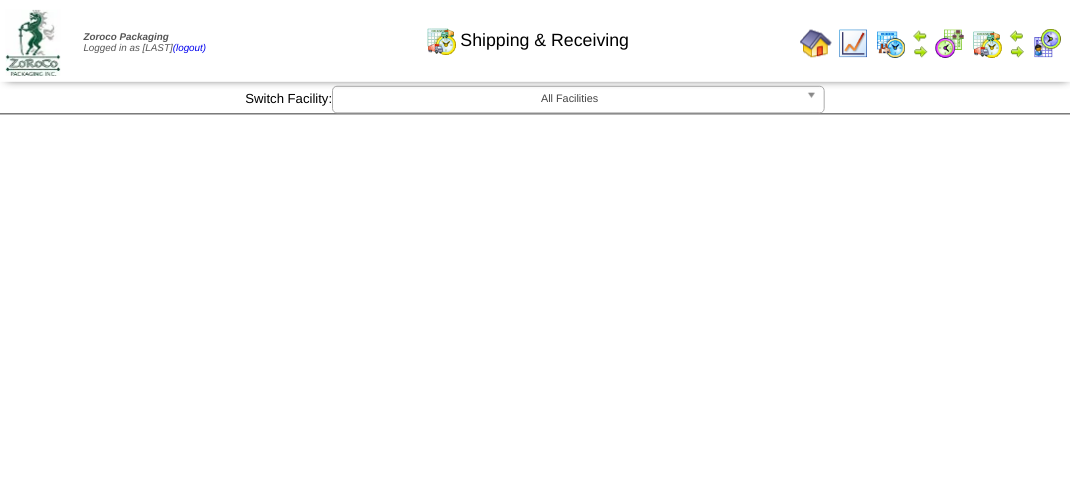 scroll, scrollTop: 0, scrollLeft: 0, axis: both 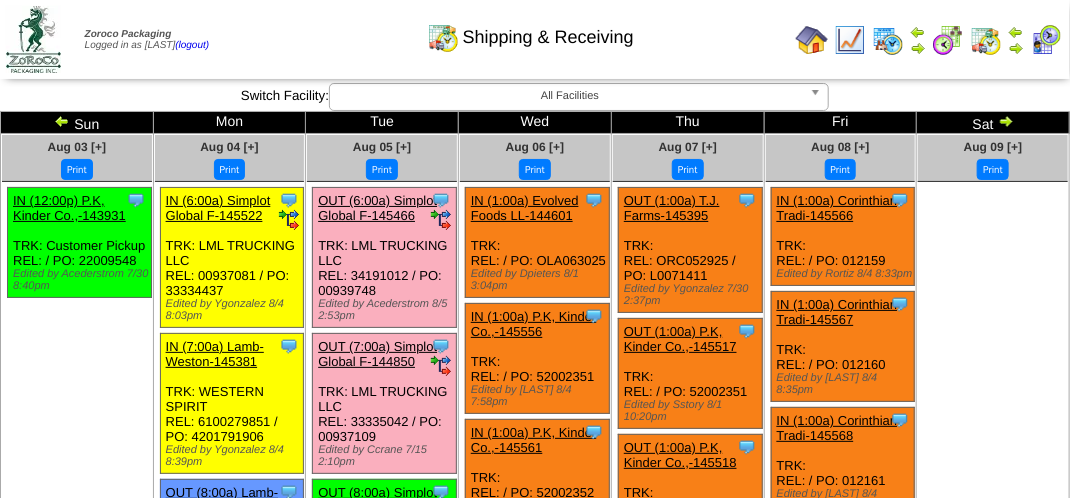 click on "Aug 05                        [+]" at bounding box center (382, 147) 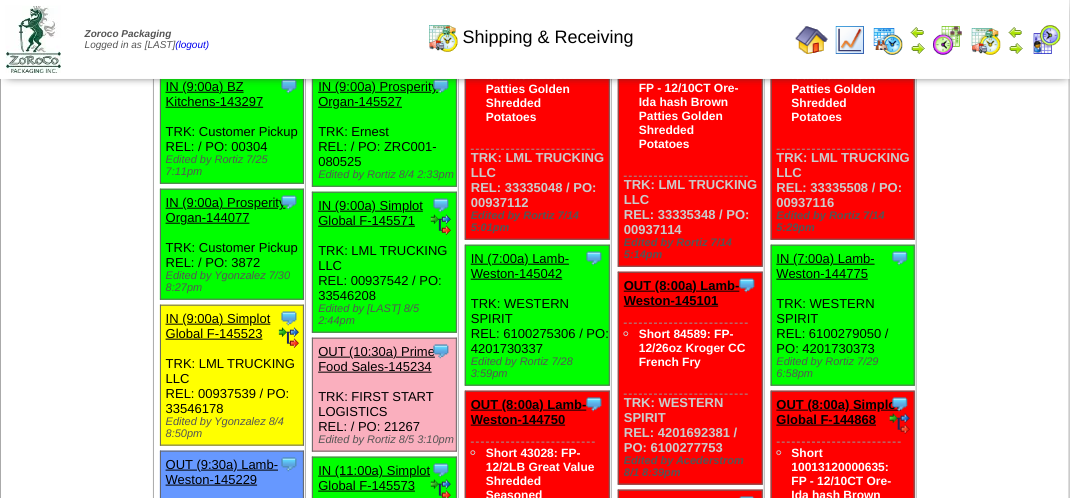 scroll, scrollTop: 600, scrollLeft: 0, axis: vertical 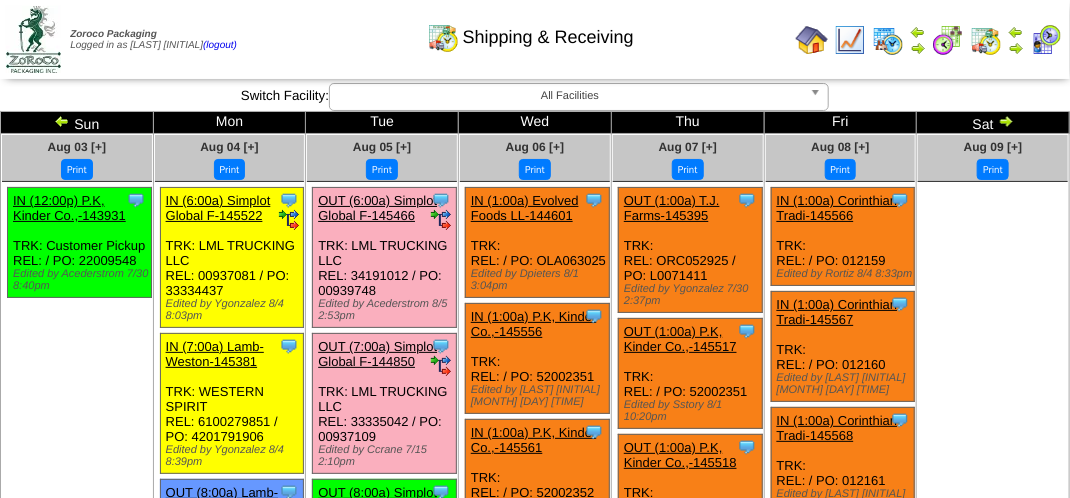 click on "Shipping & Receiving" at bounding box center [530, 30] 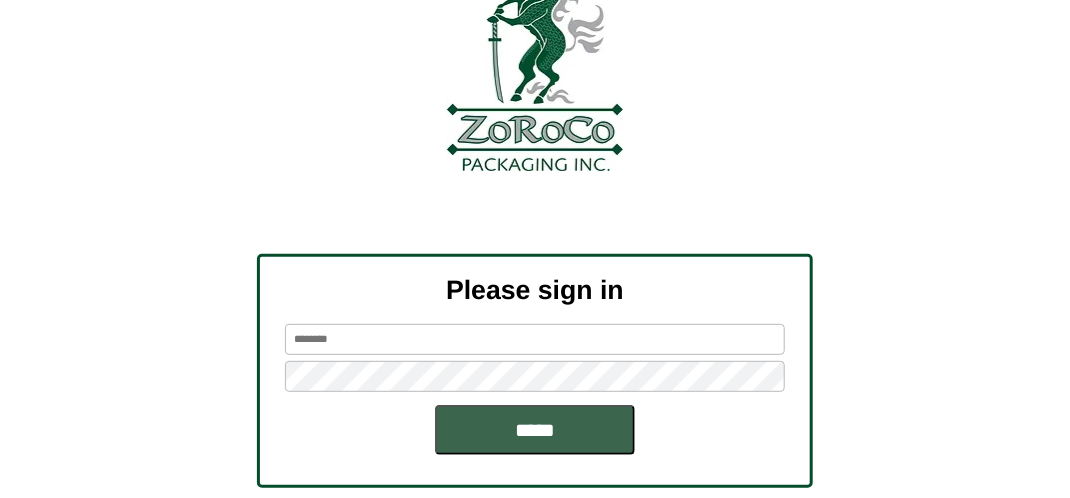 scroll, scrollTop: 226, scrollLeft: 0, axis: vertical 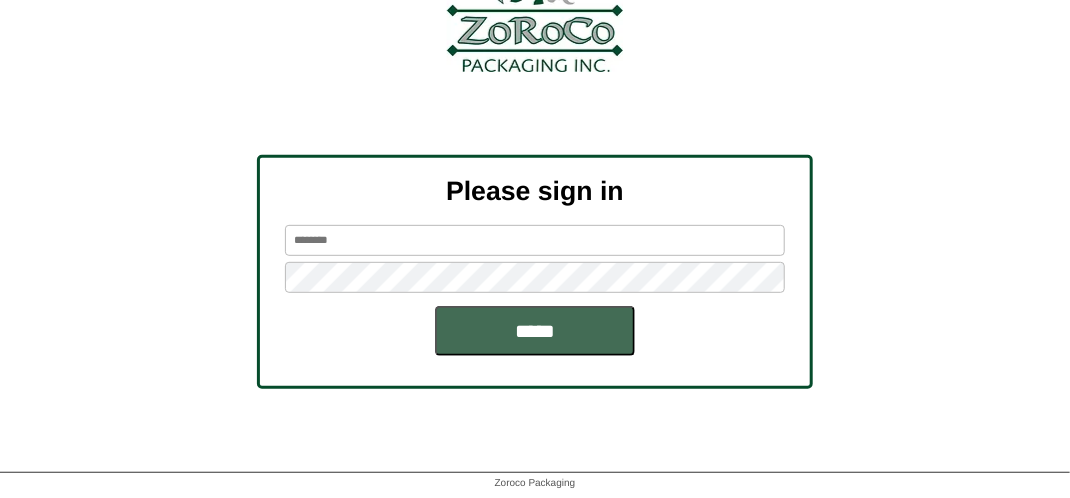 type on "*******" 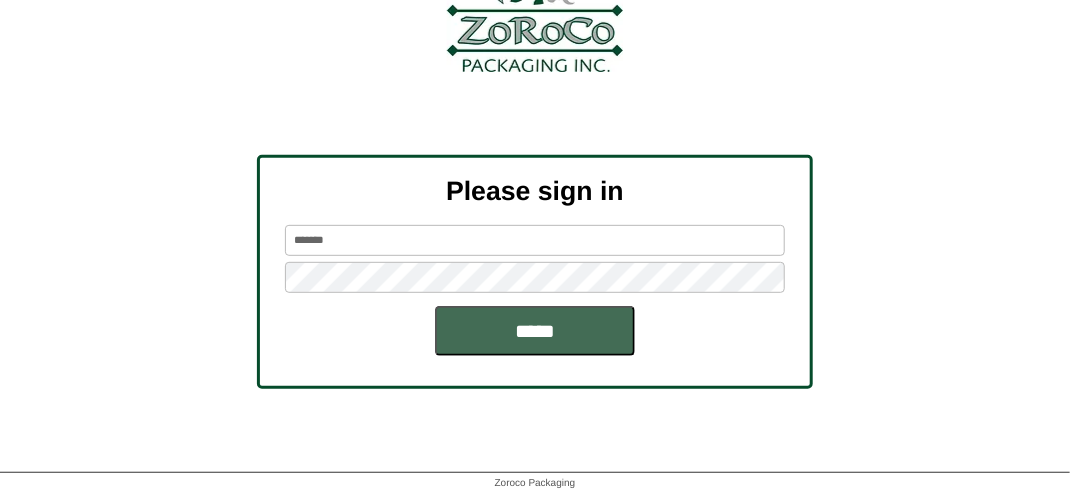 click on "*****" at bounding box center [535, 331] 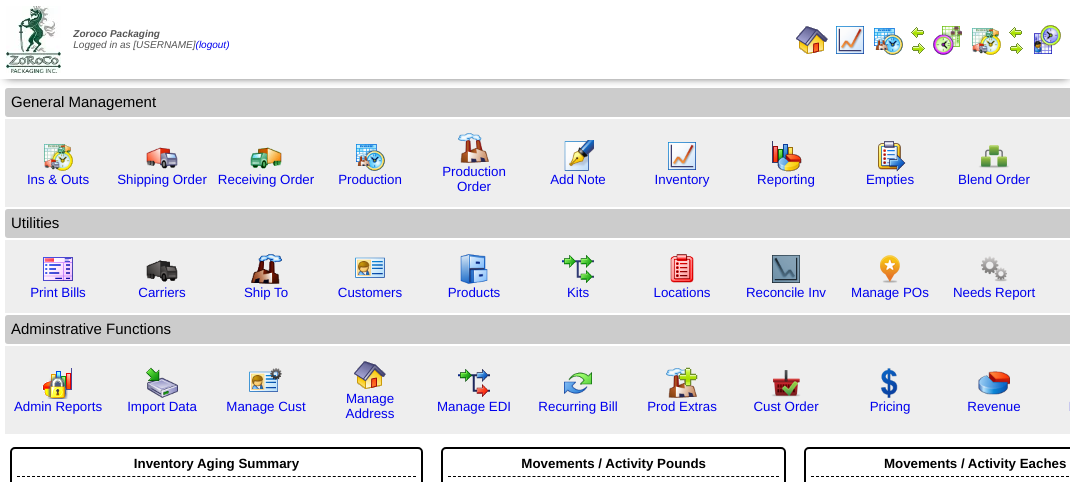scroll, scrollTop: 0, scrollLeft: 0, axis: both 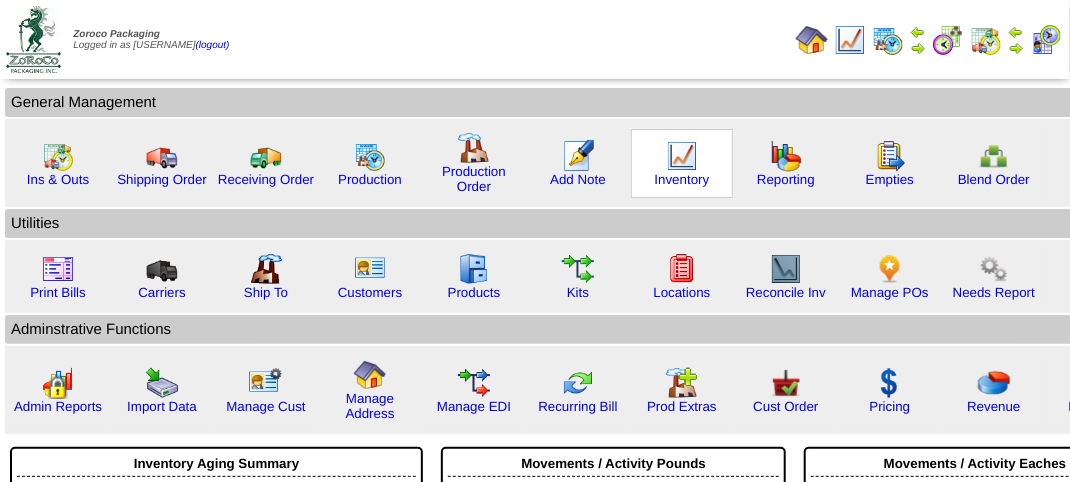 click at bounding box center [682, 156] 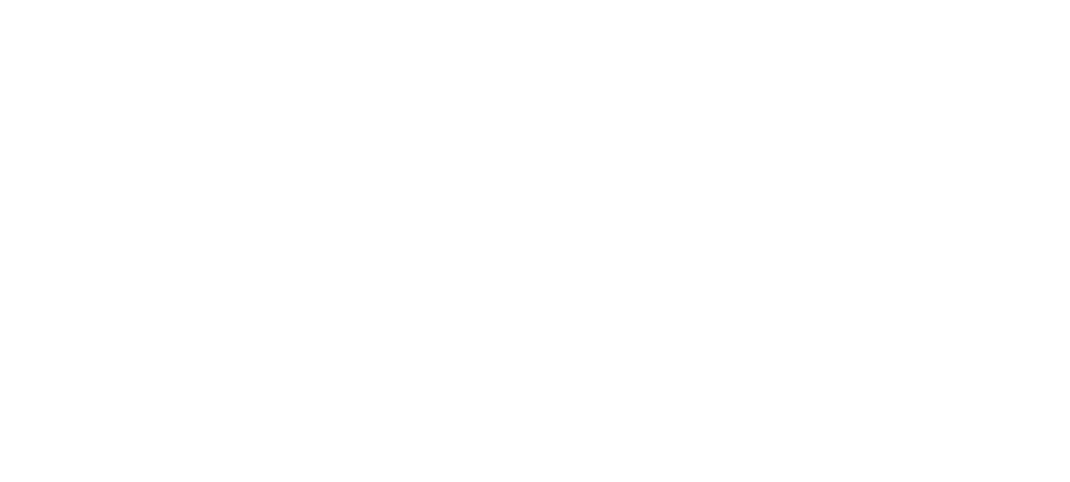 scroll, scrollTop: 0, scrollLeft: 0, axis: both 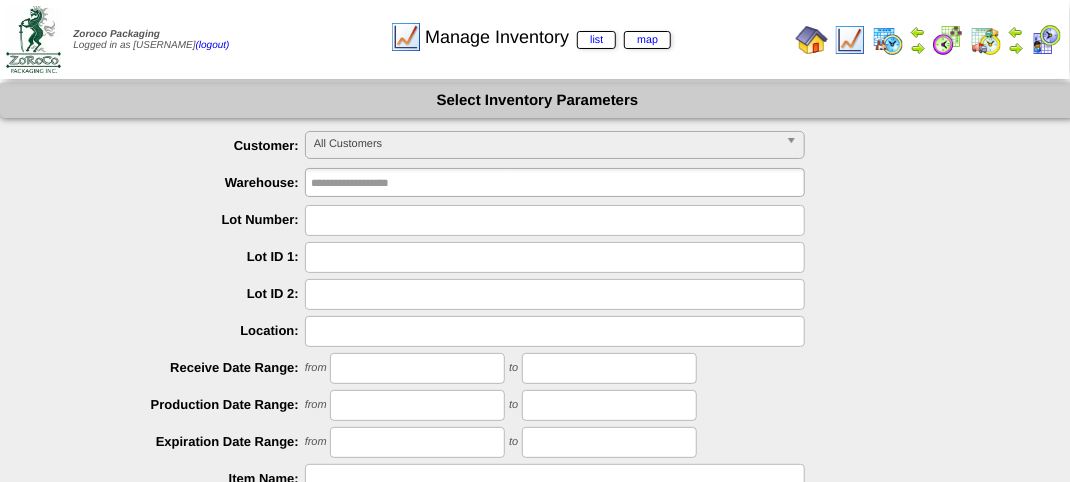 click on "All Customers" at bounding box center (546, 144) 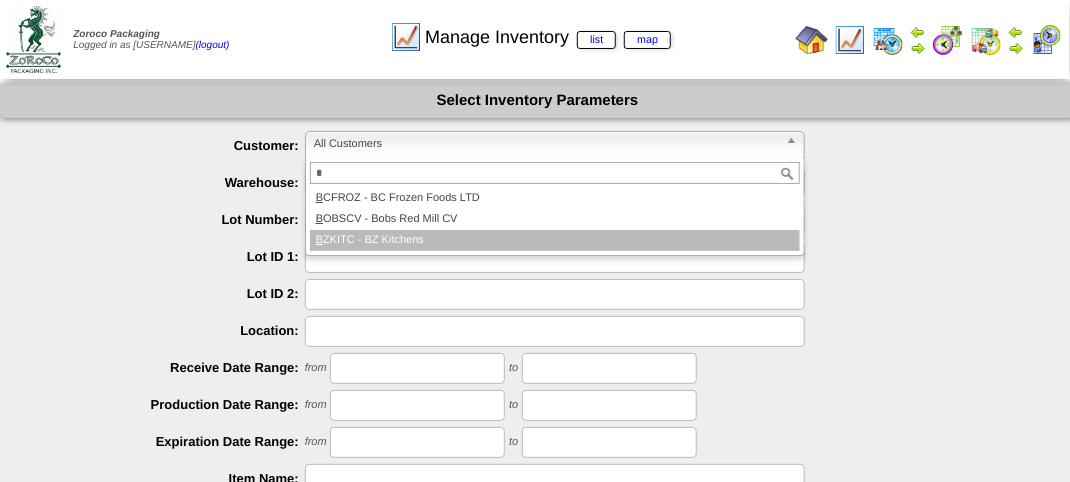 type on "*" 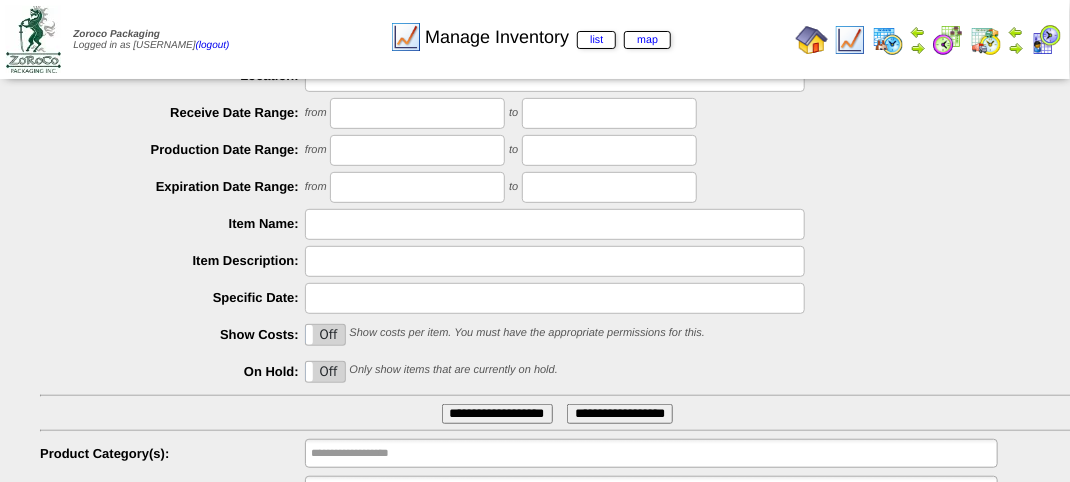 scroll, scrollTop: 351, scrollLeft: 0, axis: vertical 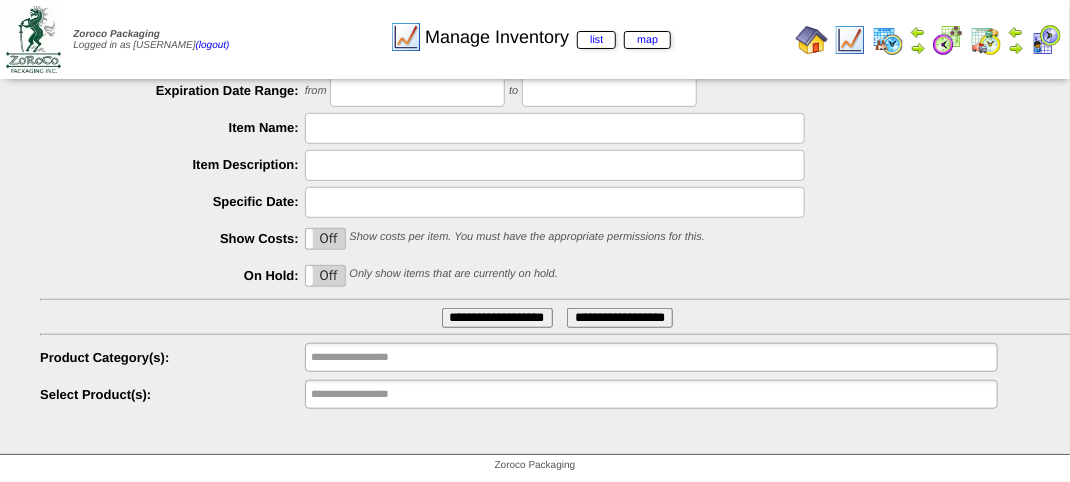 type 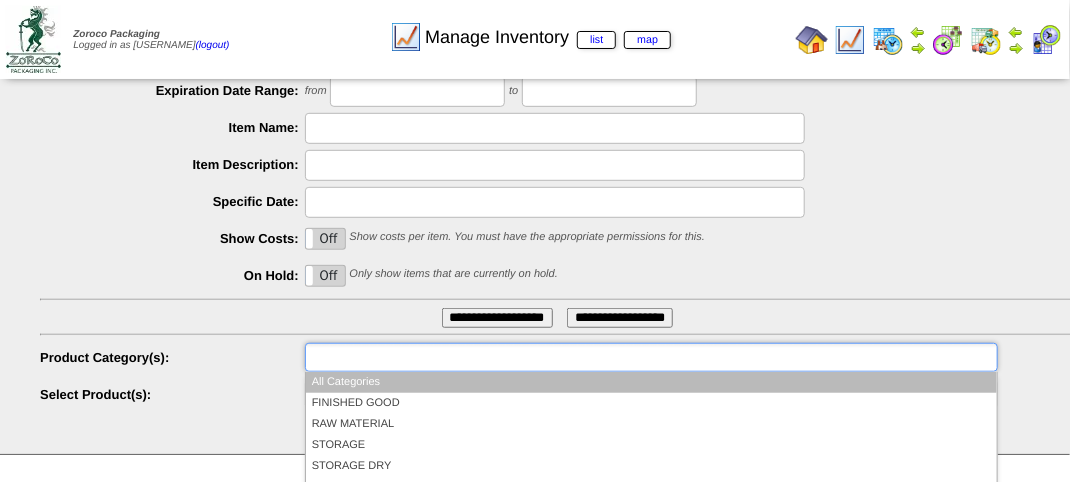 click at bounding box center (375, 357) 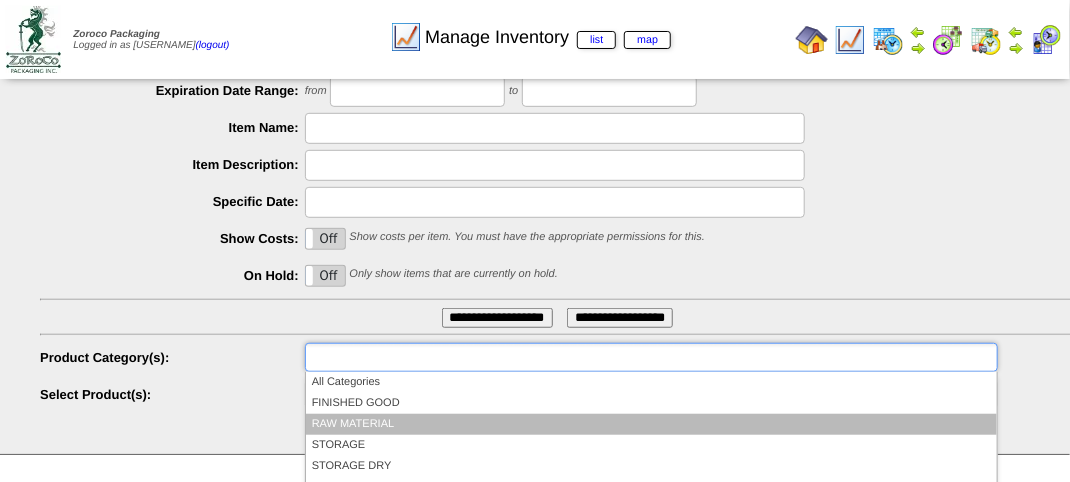 click on "RAW MATERIAL" at bounding box center [651, 424] 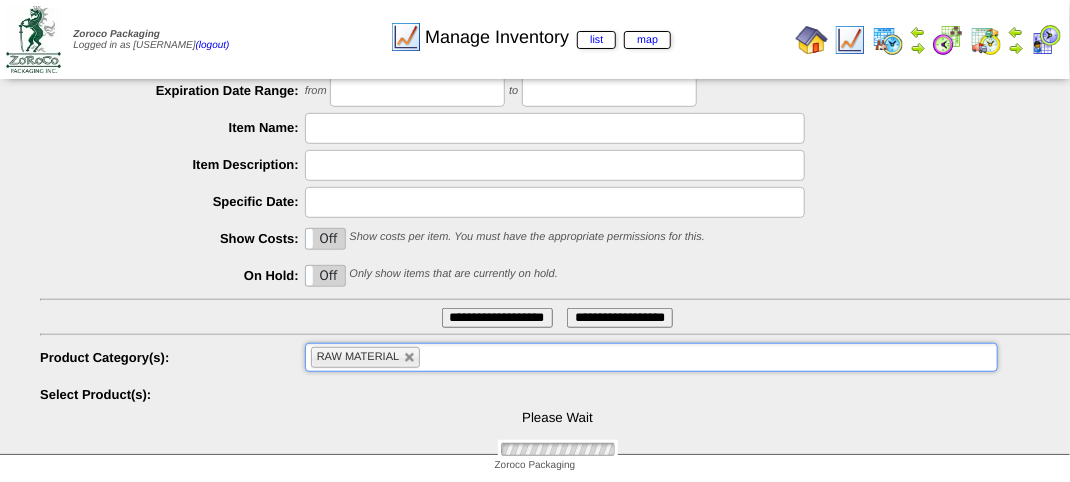 click on "Please Wait" at bounding box center (557, 419) 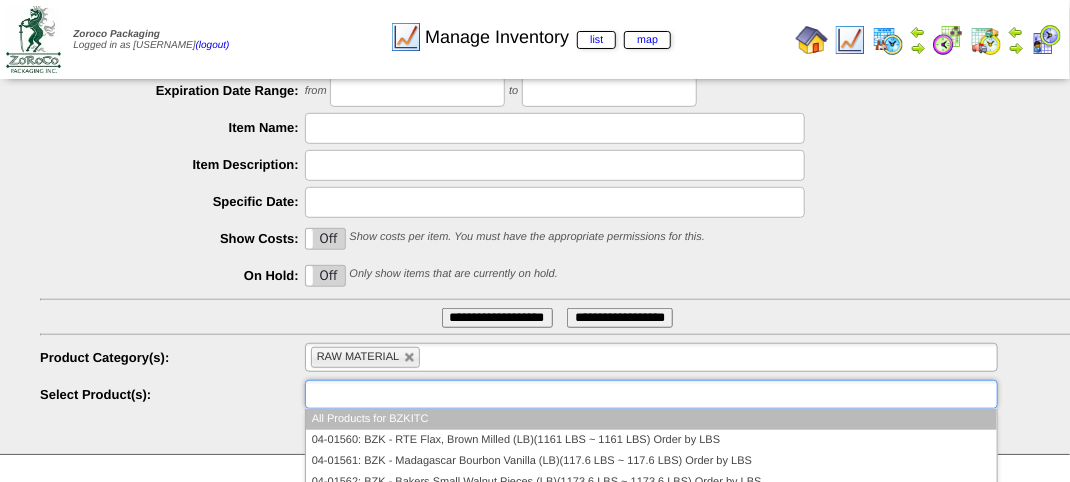 click at bounding box center (375, 394) 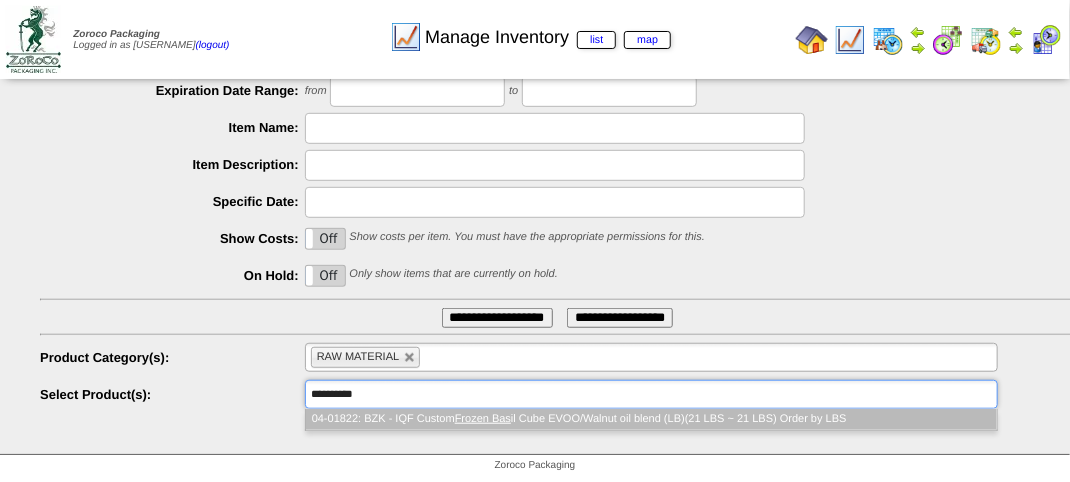 type on "**********" 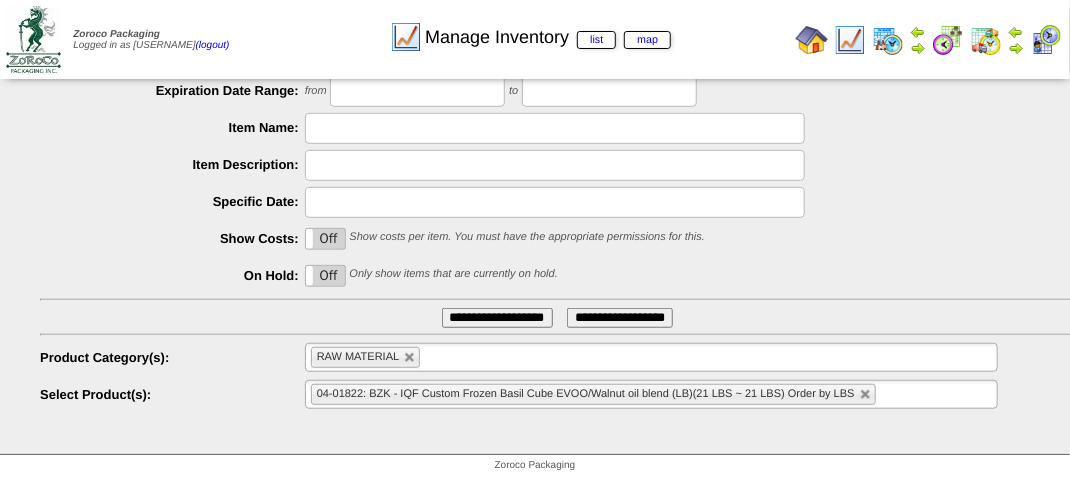 click on "**********" at bounding box center (497, 318) 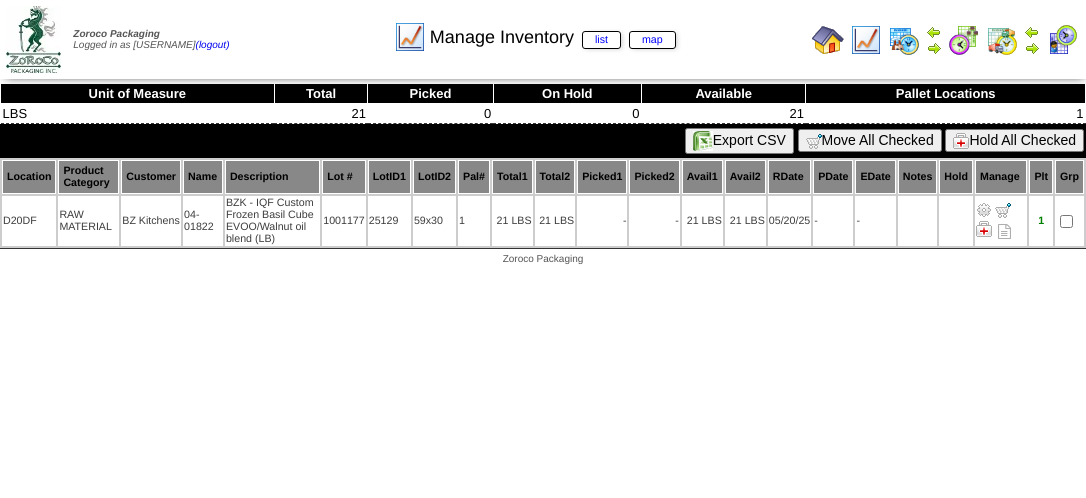 scroll, scrollTop: 0, scrollLeft: 0, axis: both 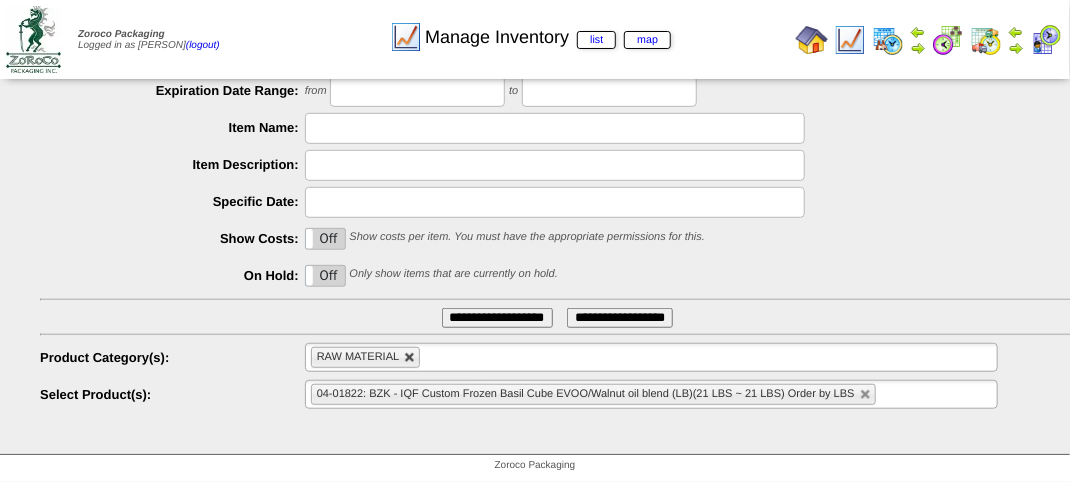 click at bounding box center [410, 358] 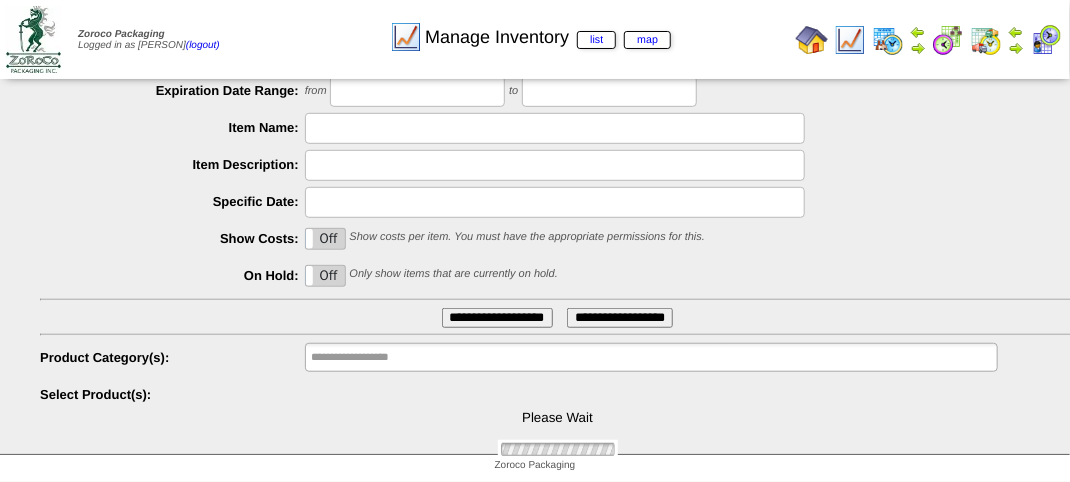 type 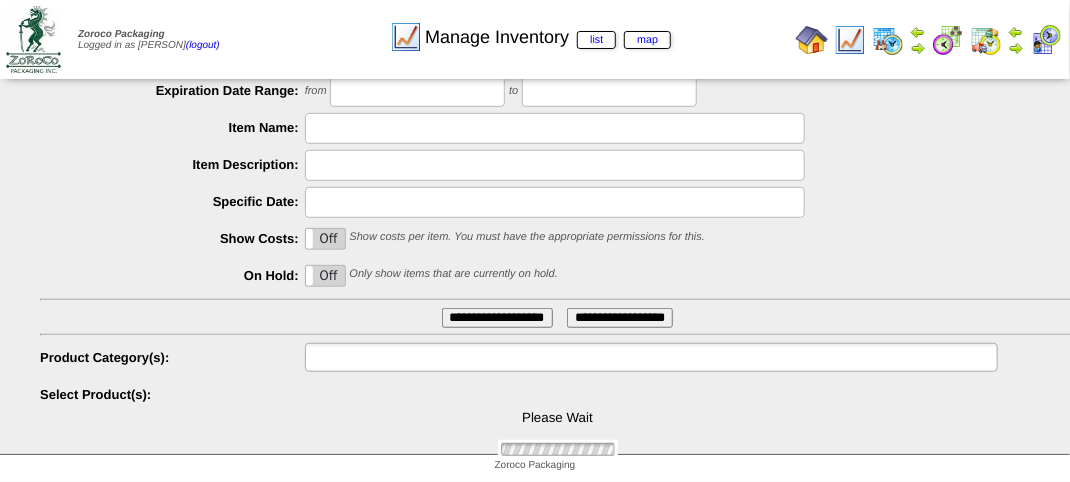 click at bounding box center [375, 357] 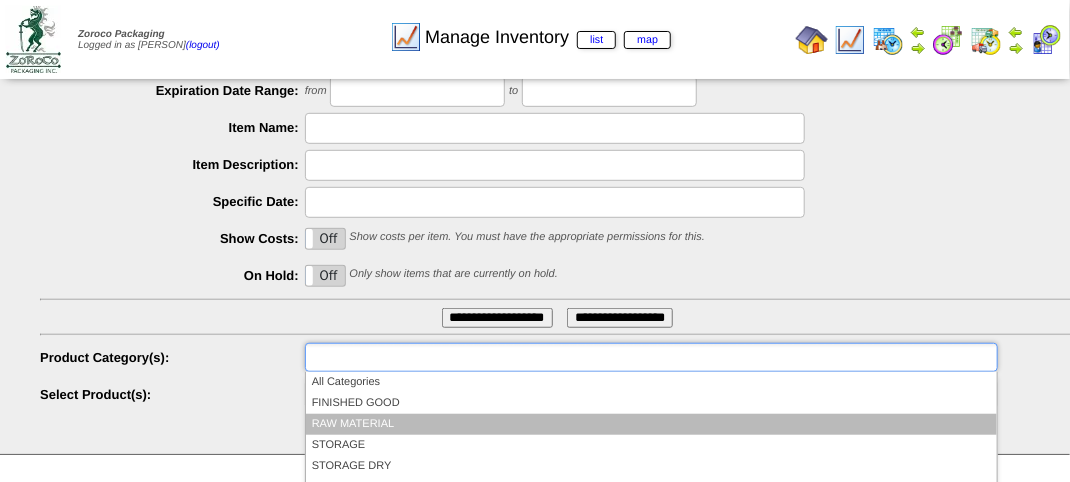 click on "RAW MATERIAL" at bounding box center [651, 424] 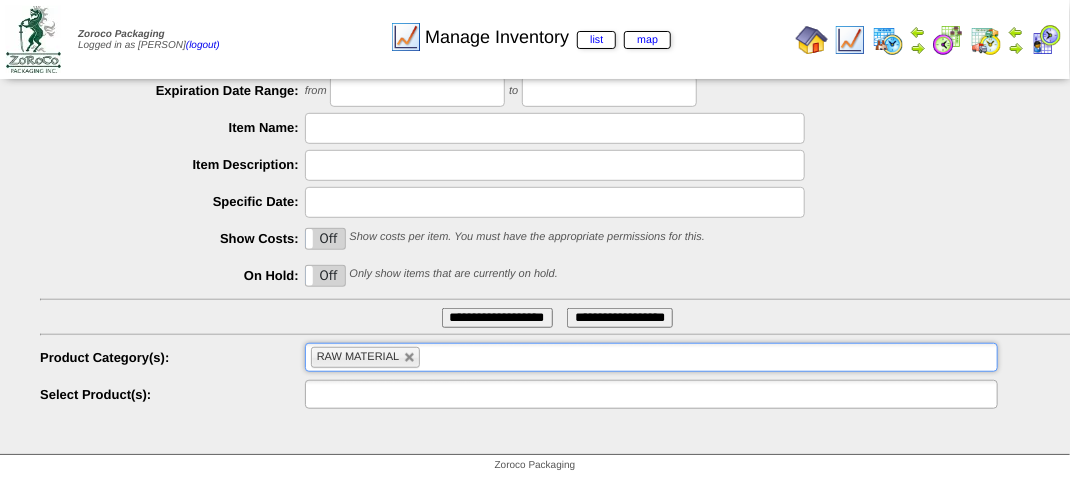 click at bounding box center [375, 394] 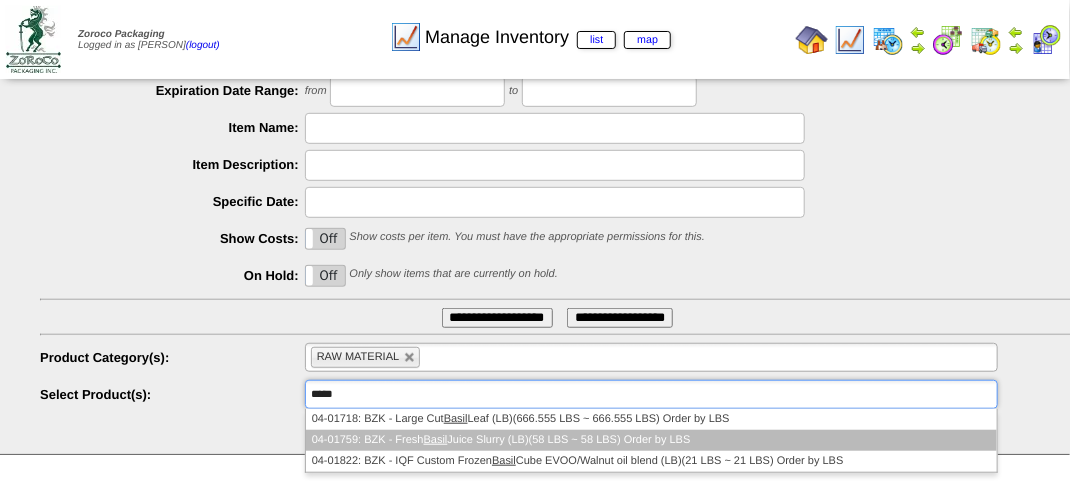 type on "*****" 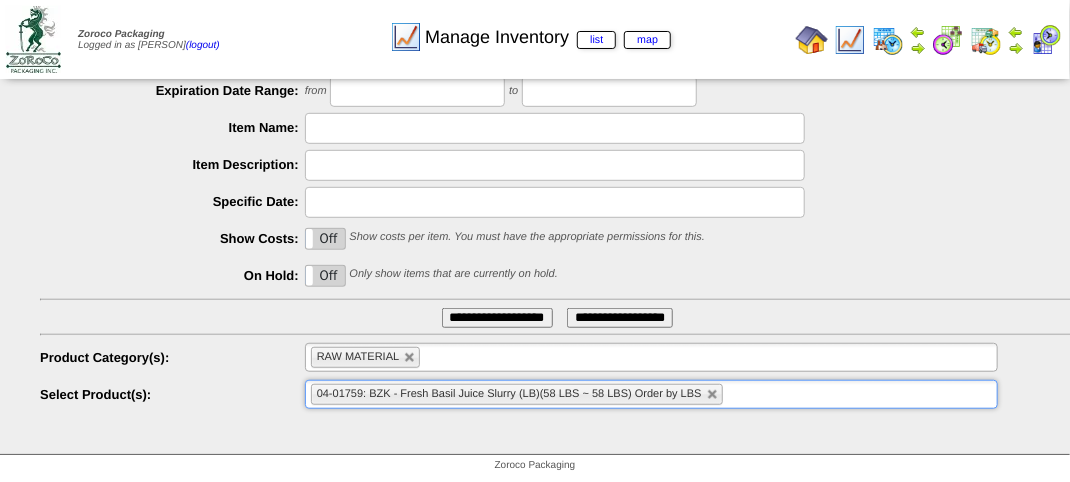 click on "**********" at bounding box center (497, 318) 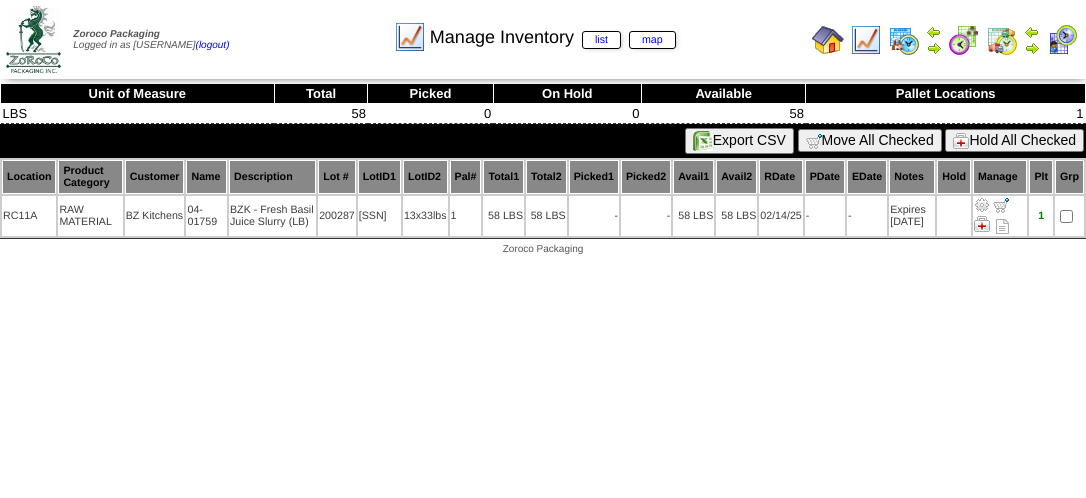 scroll, scrollTop: 0, scrollLeft: 0, axis: both 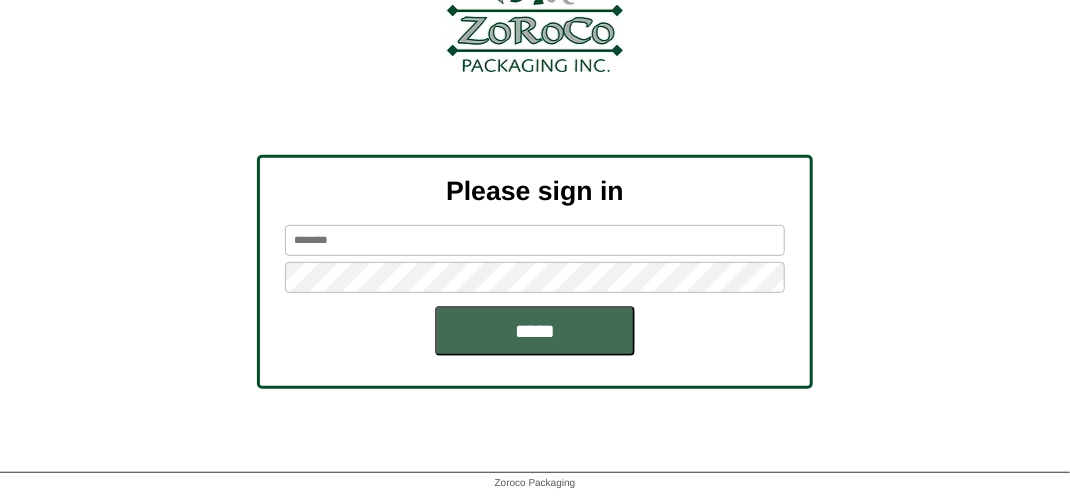 type on "*******" 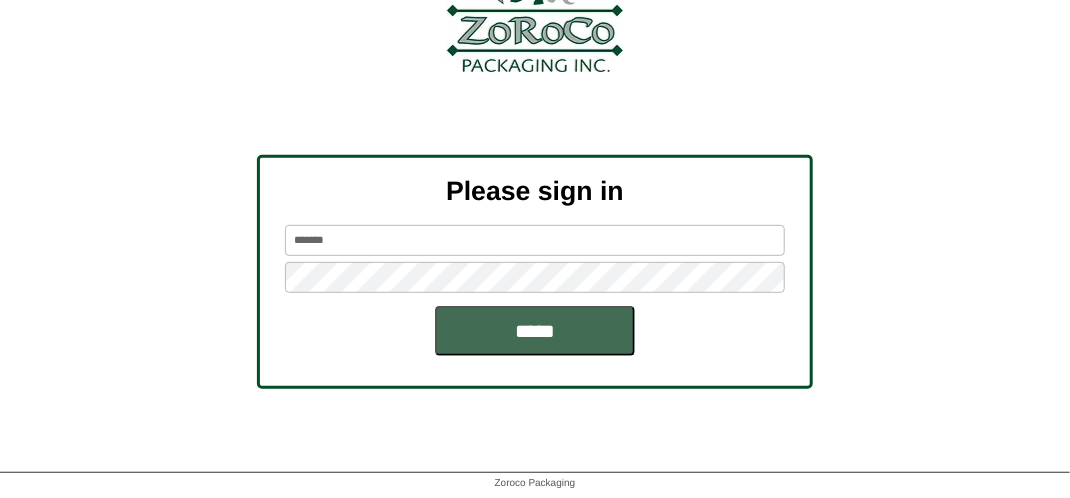 click on "*****" at bounding box center [535, 331] 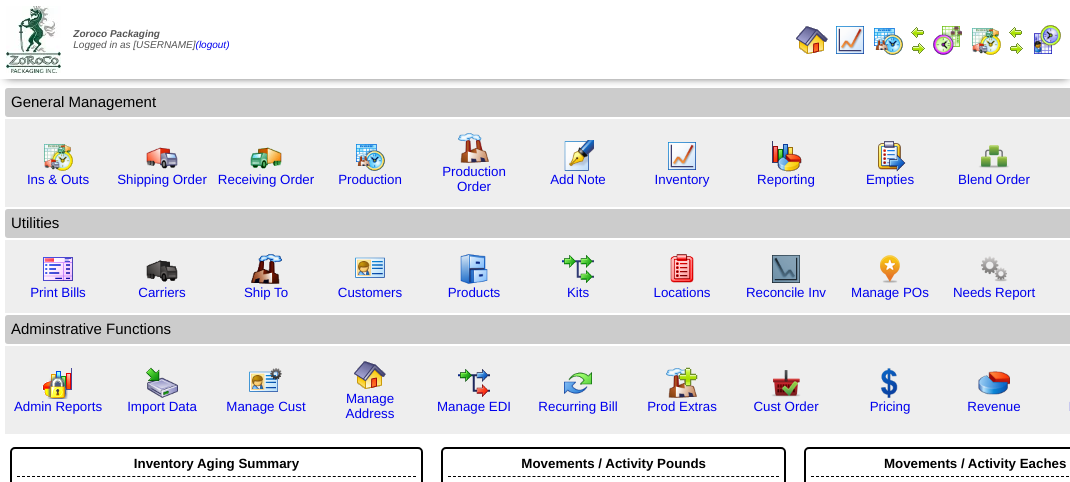 scroll, scrollTop: 0, scrollLeft: 0, axis: both 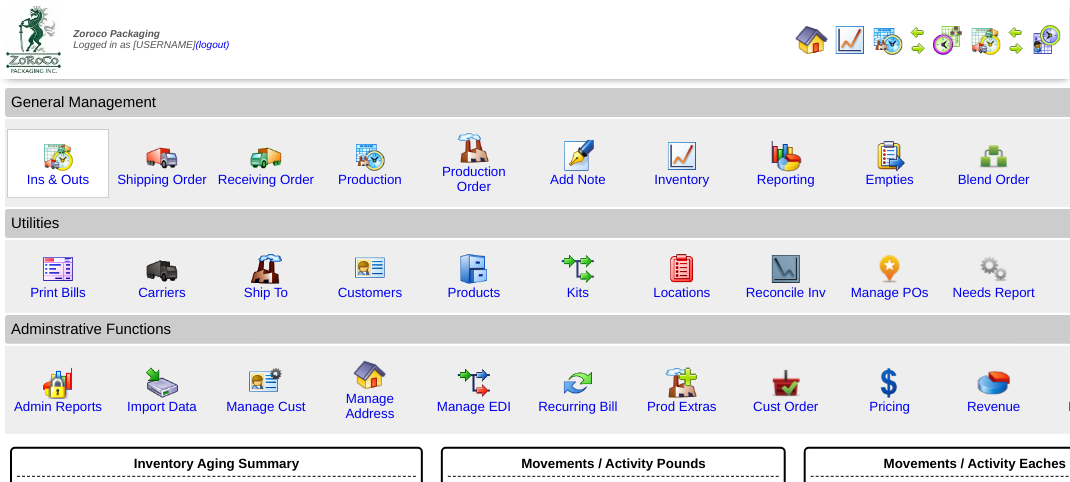 click at bounding box center (58, 156) 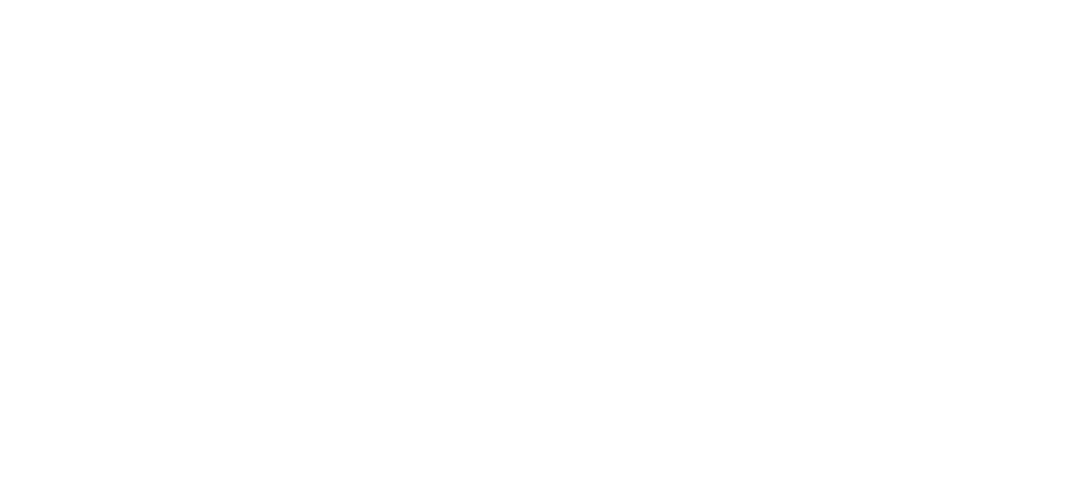 scroll, scrollTop: 0, scrollLeft: 0, axis: both 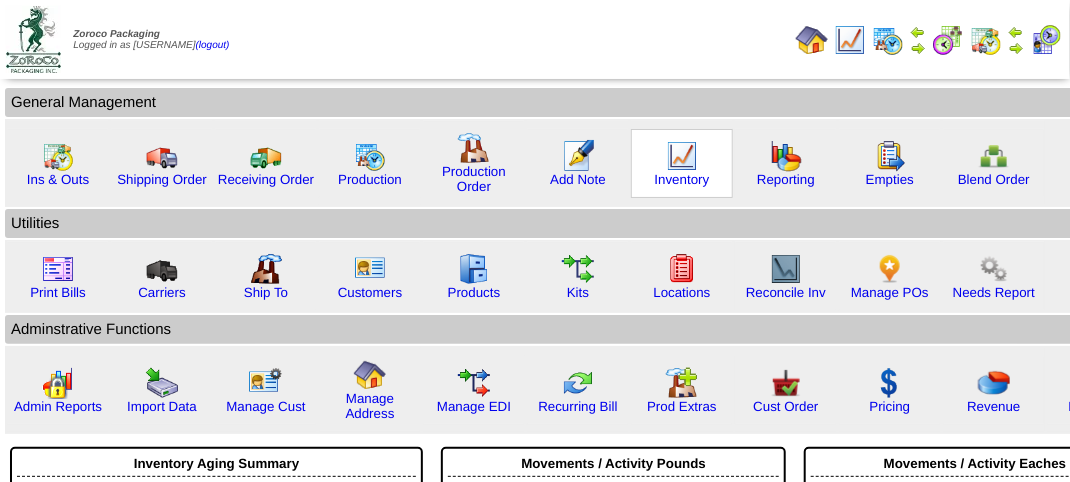 click at bounding box center (682, 156) 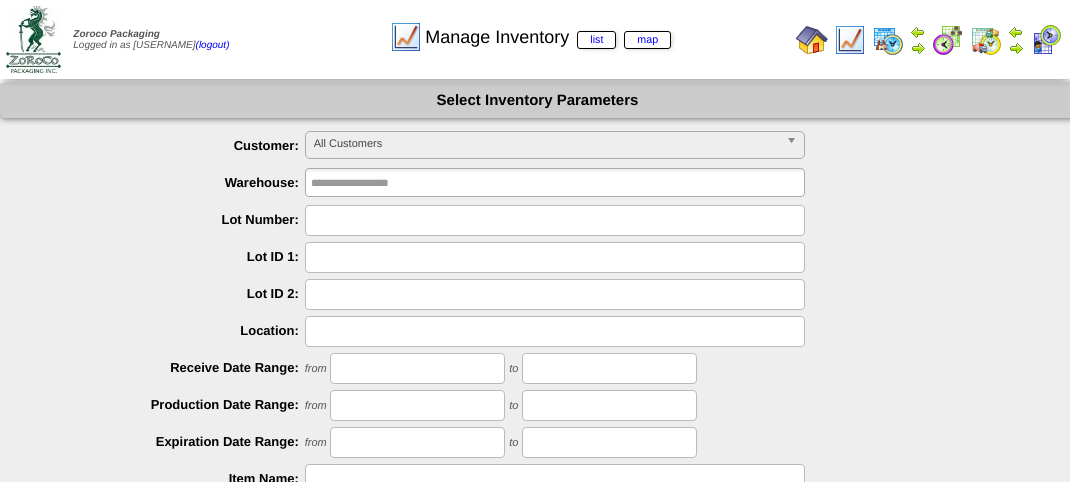 scroll, scrollTop: 0, scrollLeft: 0, axis: both 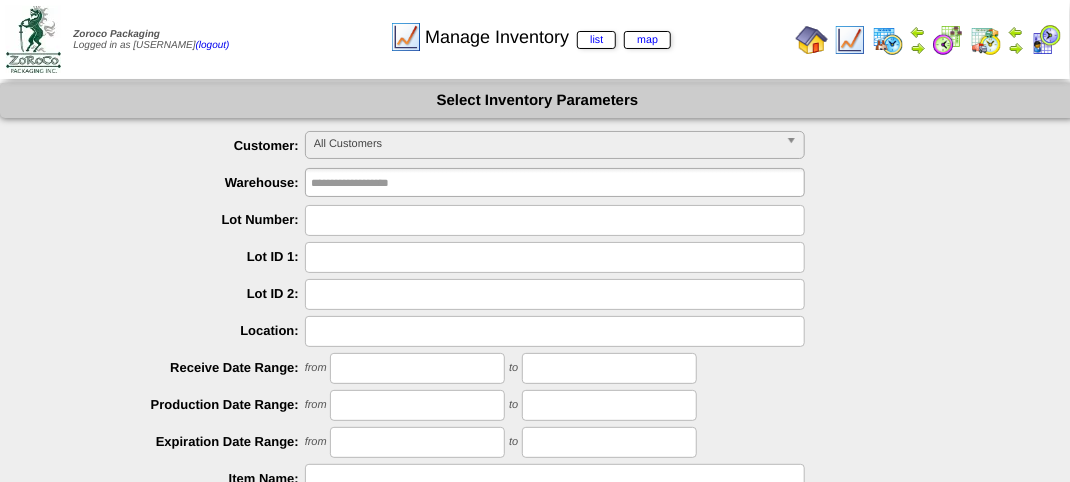 click at bounding box center [555, 220] 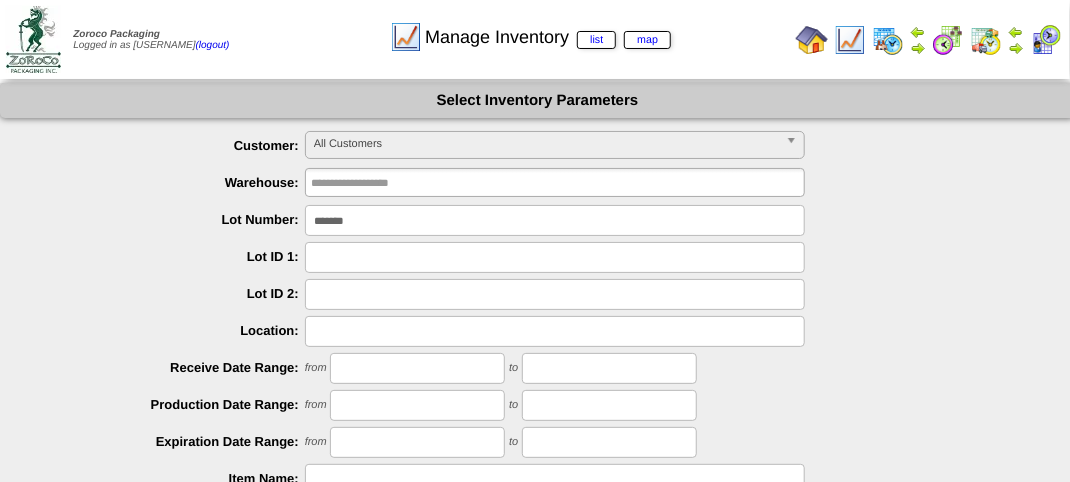 type on "*******" 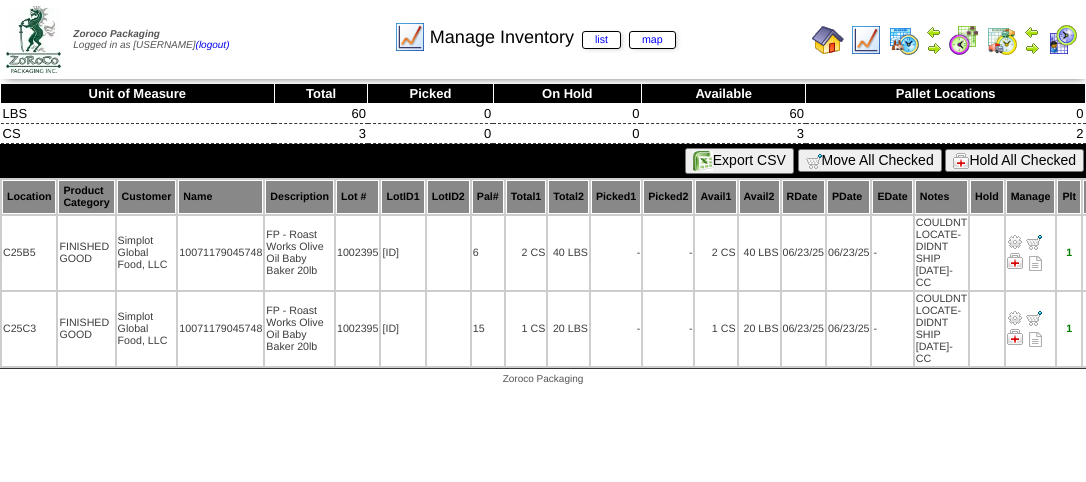 scroll, scrollTop: 0, scrollLeft: 0, axis: both 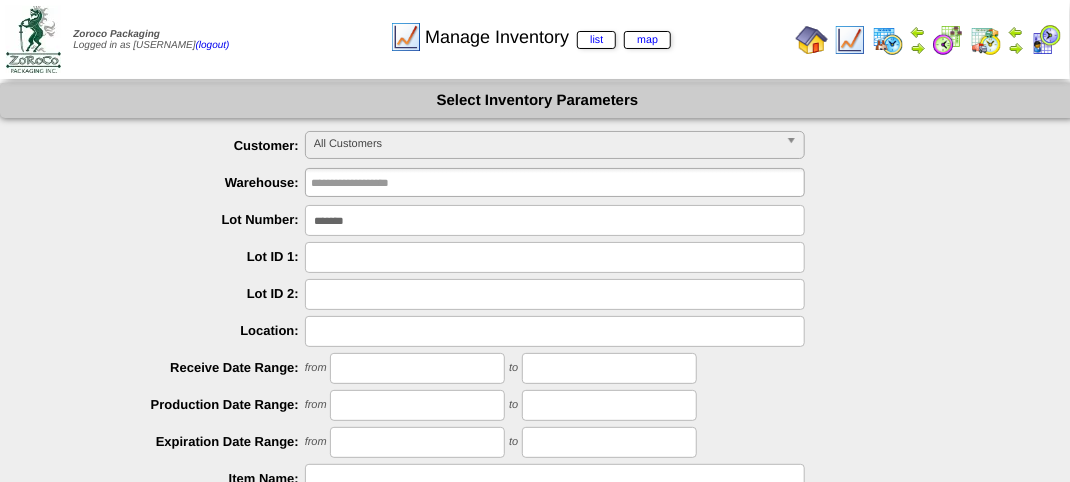 click on "*******" at bounding box center [555, 220] 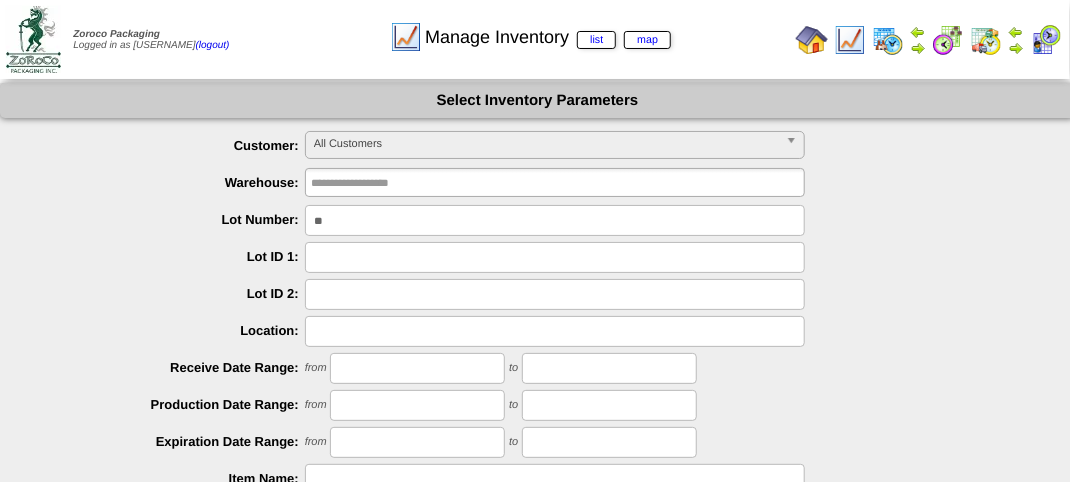 type on "*" 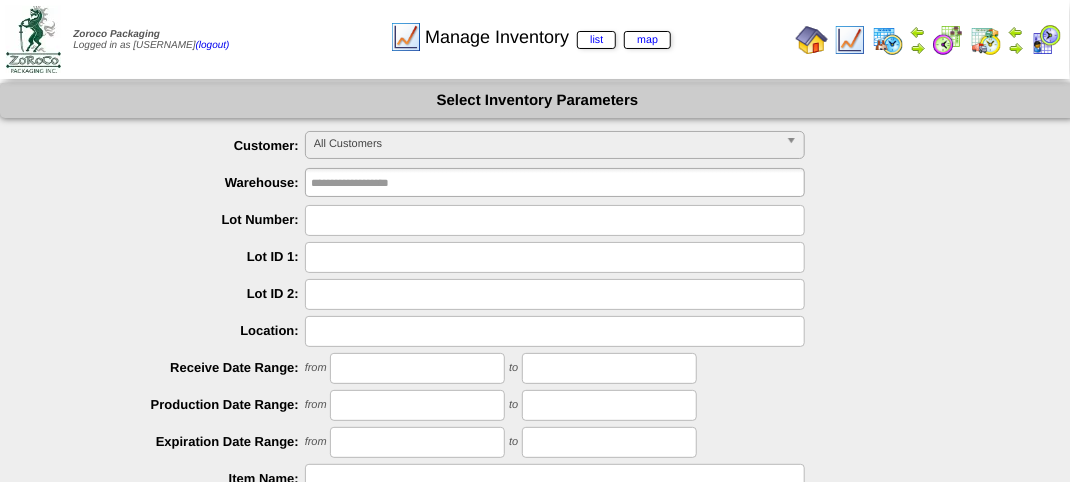 type 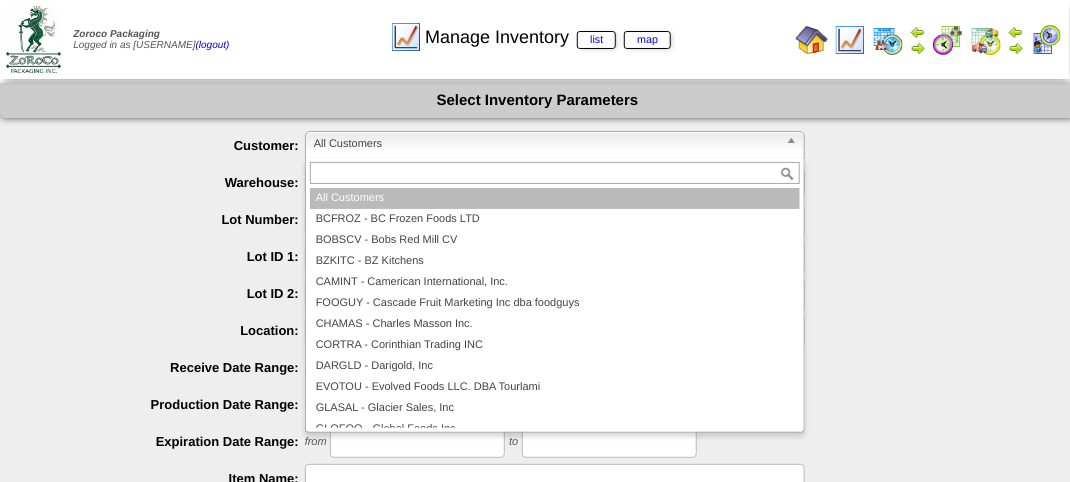 click on "All Customers" at bounding box center [546, 144] 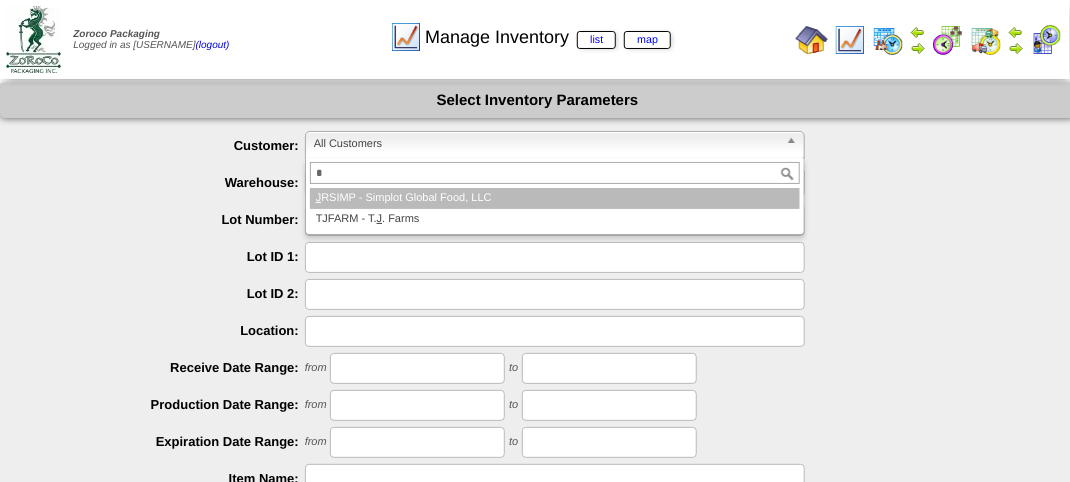 type on "*" 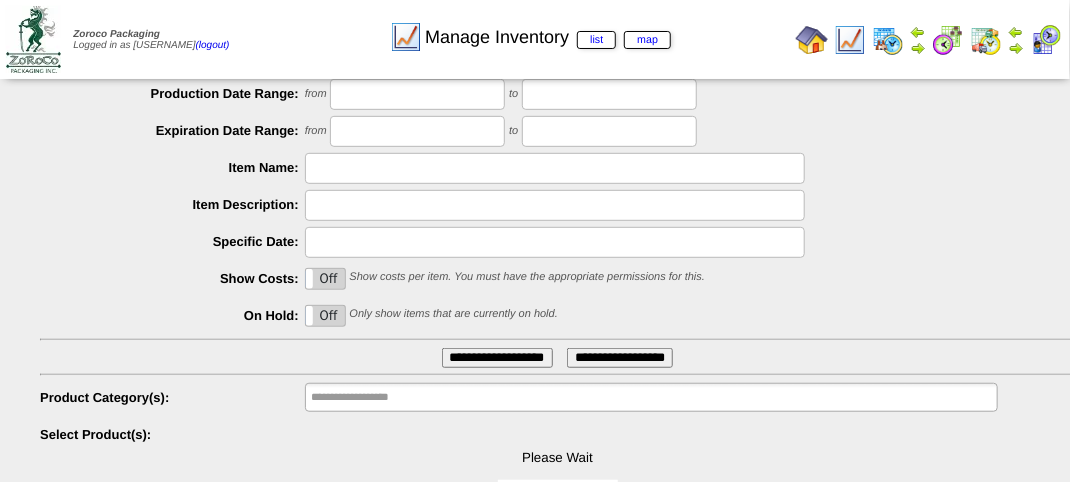 scroll, scrollTop: 351, scrollLeft: 0, axis: vertical 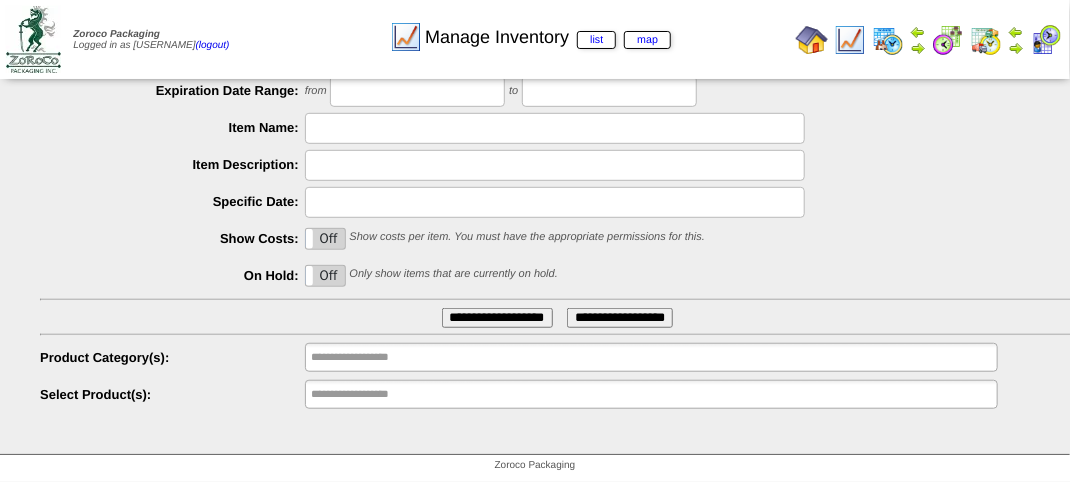 type 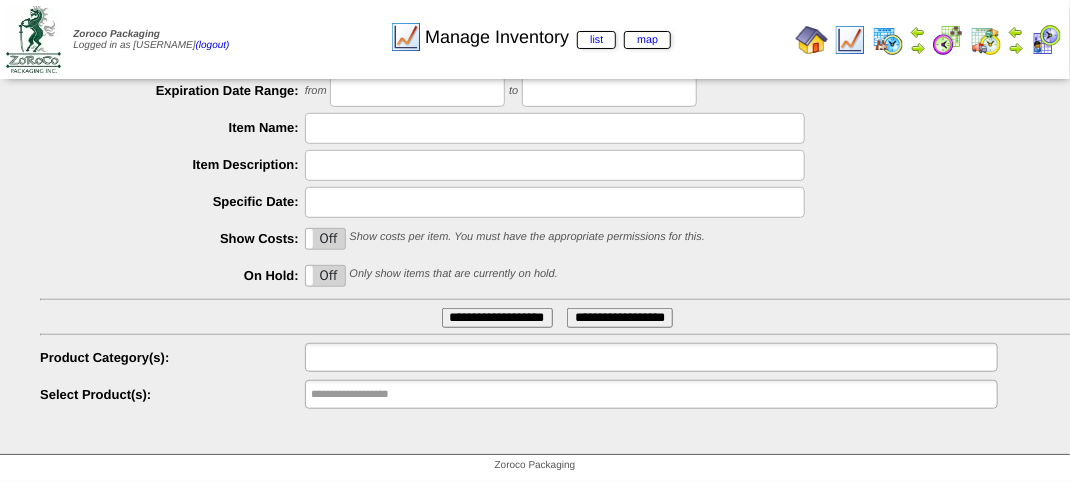 click at bounding box center (375, 357) 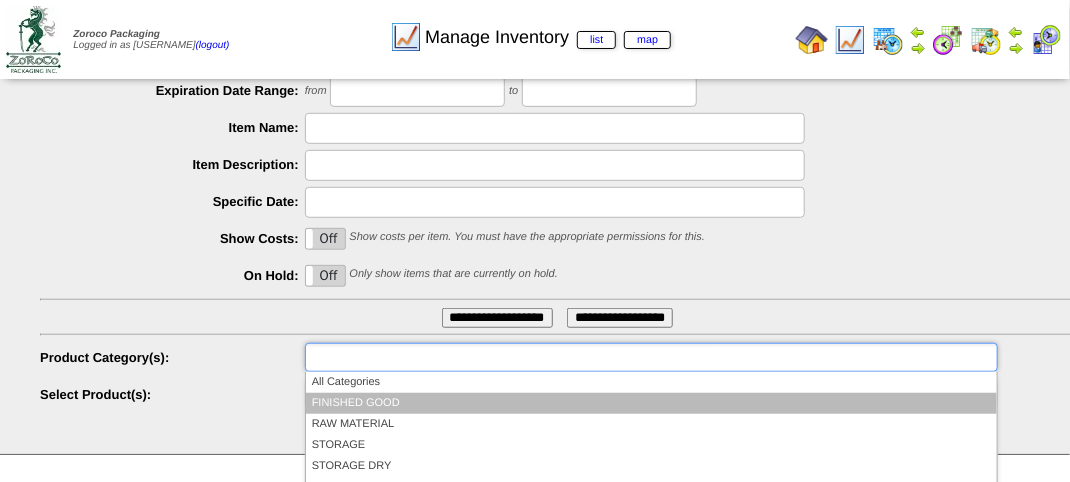 click on "FINISHED GOOD" at bounding box center [651, 403] 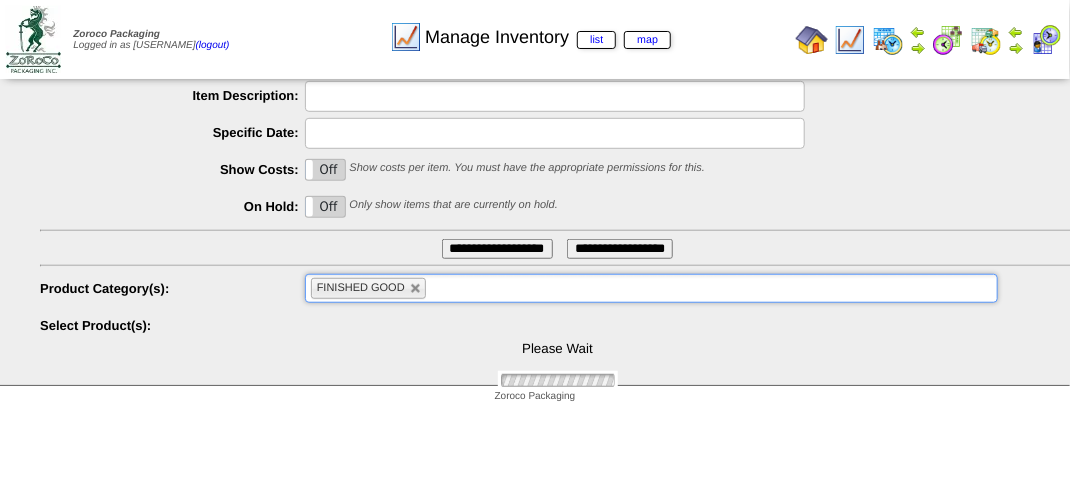 scroll, scrollTop: 481, scrollLeft: 0, axis: vertical 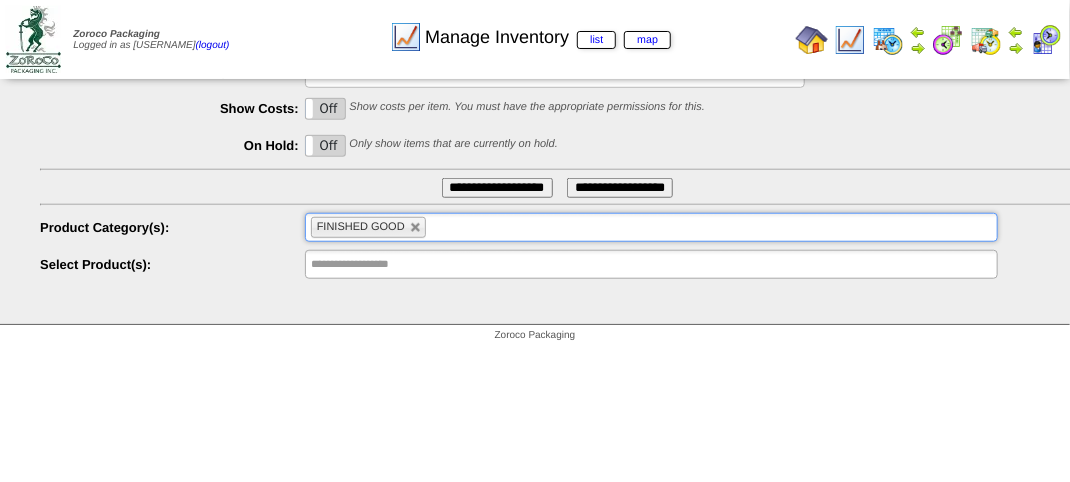 type 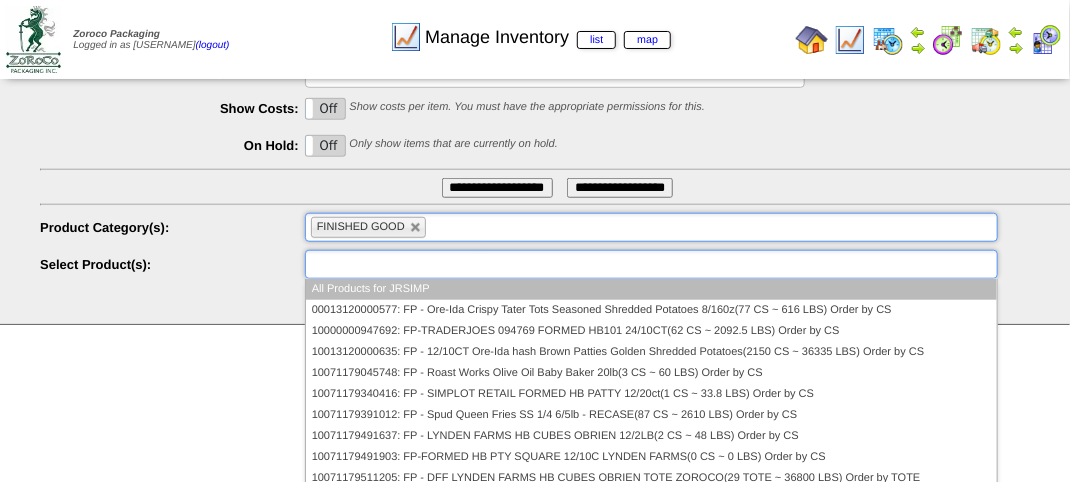 drag, startPoint x: 361, startPoint y: 269, endPoint x: 371, endPoint y: 273, distance: 10.770329 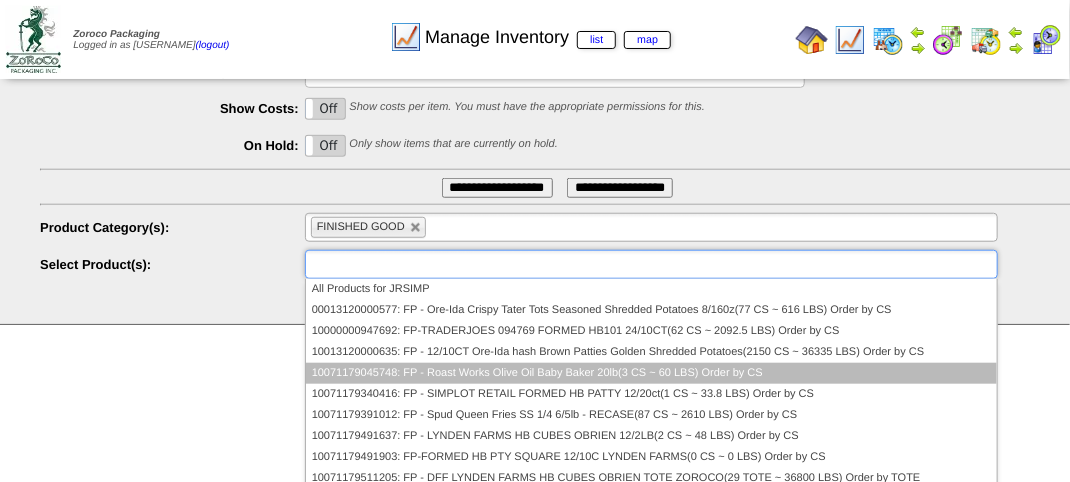 click on "10071179045748: FP - Roast Works Olive Oil Baby Baker 20lb(3 CS ~ 60 LBS) Order by CS" at bounding box center [651, 373] 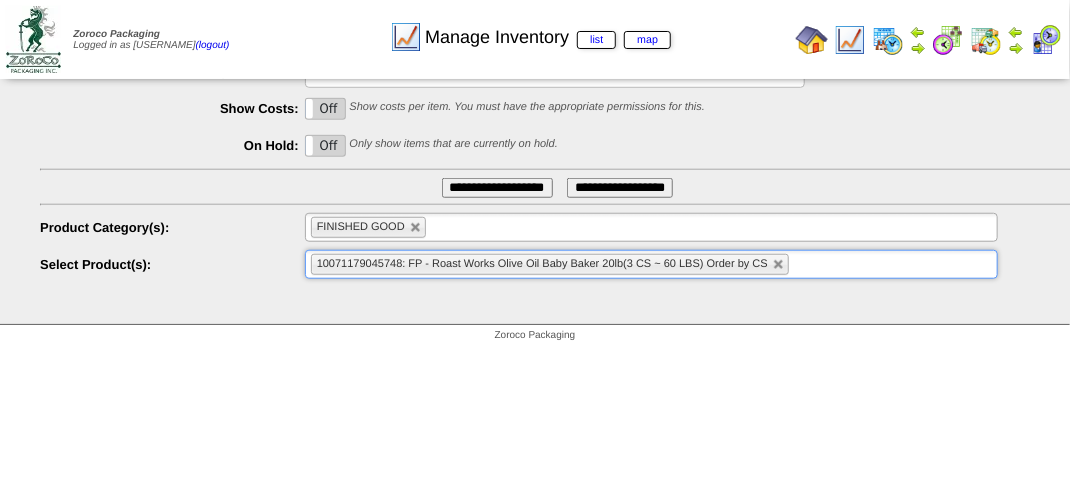 click on "**********" at bounding box center [497, 188] 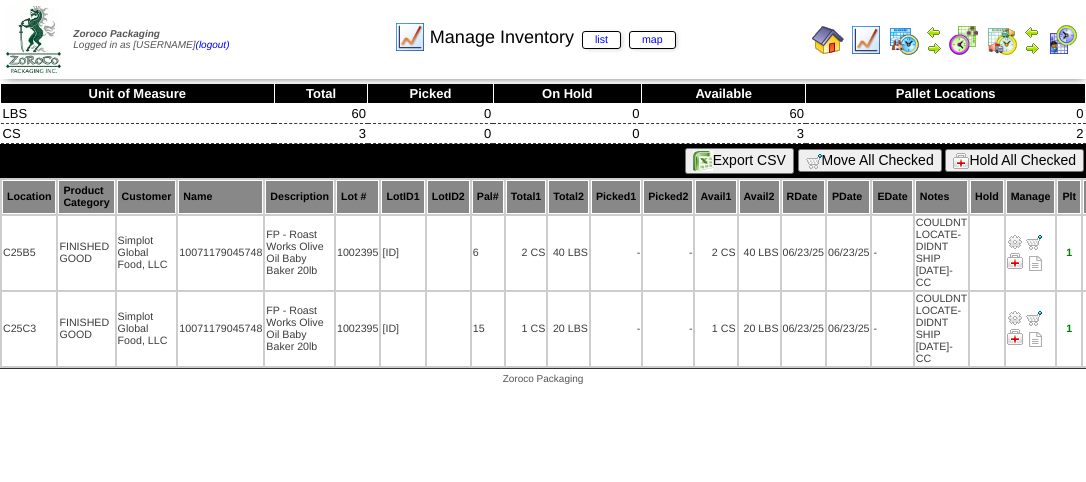 scroll, scrollTop: 0, scrollLeft: 0, axis: both 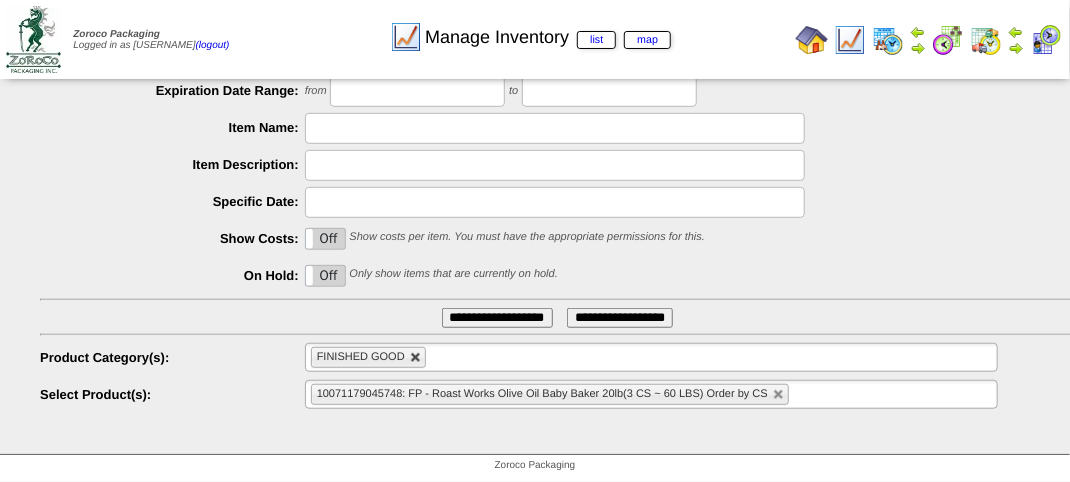 click at bounding box center [416, 358] 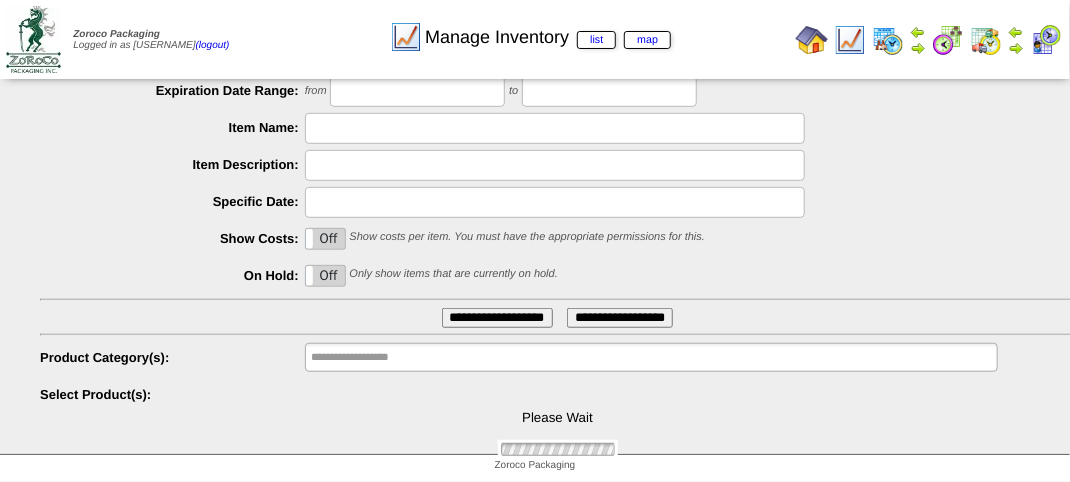 scroll, scrollTop: 0, scrollLeft: 0, axis: both 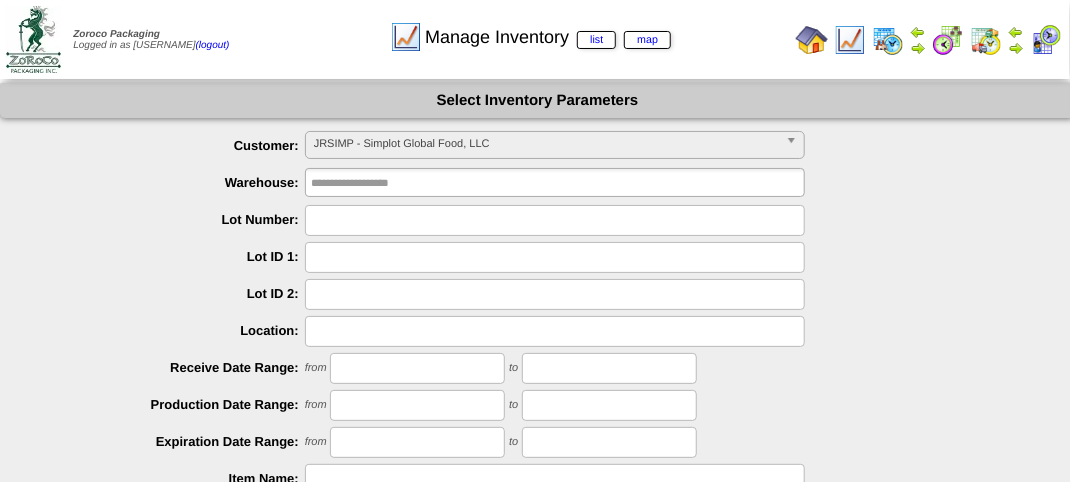 click on "JRSIMP - Simplot Global Food, LLC" at bounding box center [546, 144] 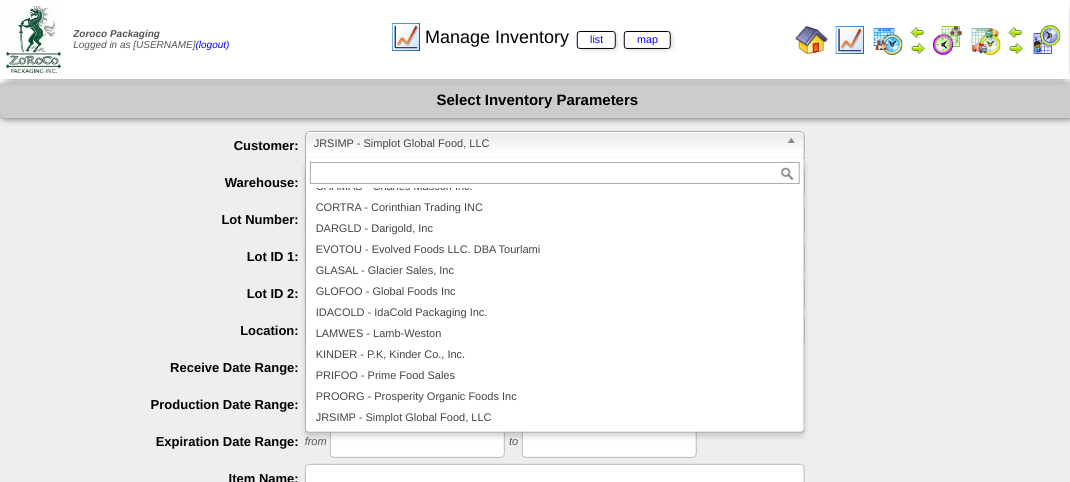 scroll, scrollTop: 0, scrollLeft: 0, axis: both 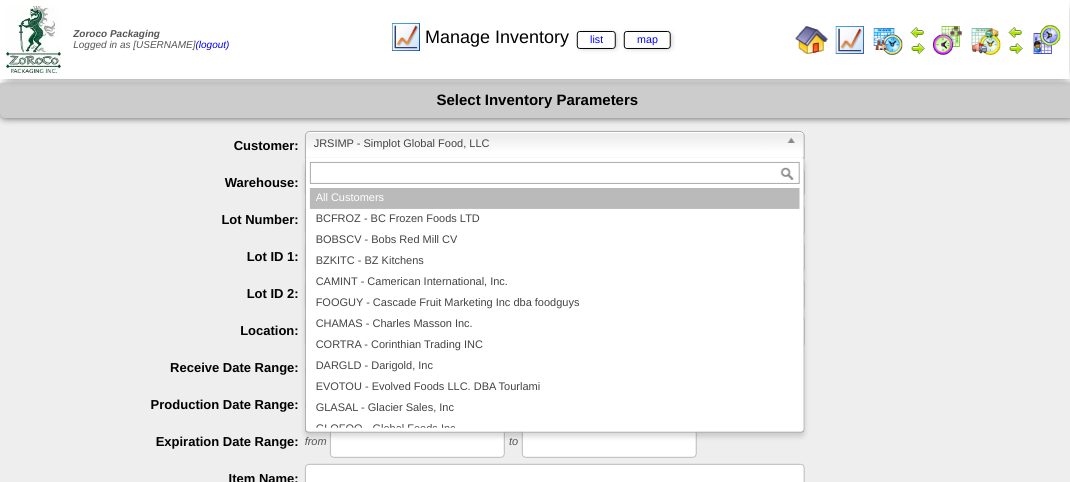 click on "All Customers" at bounding box center [555, 198] 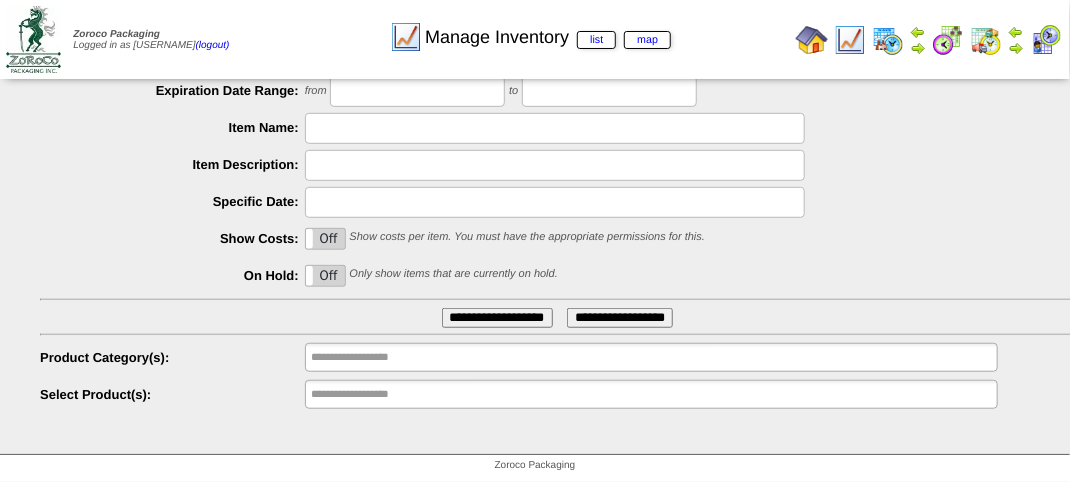 scroll, scrollTop: 0, scrollLeft: 0, axis: both 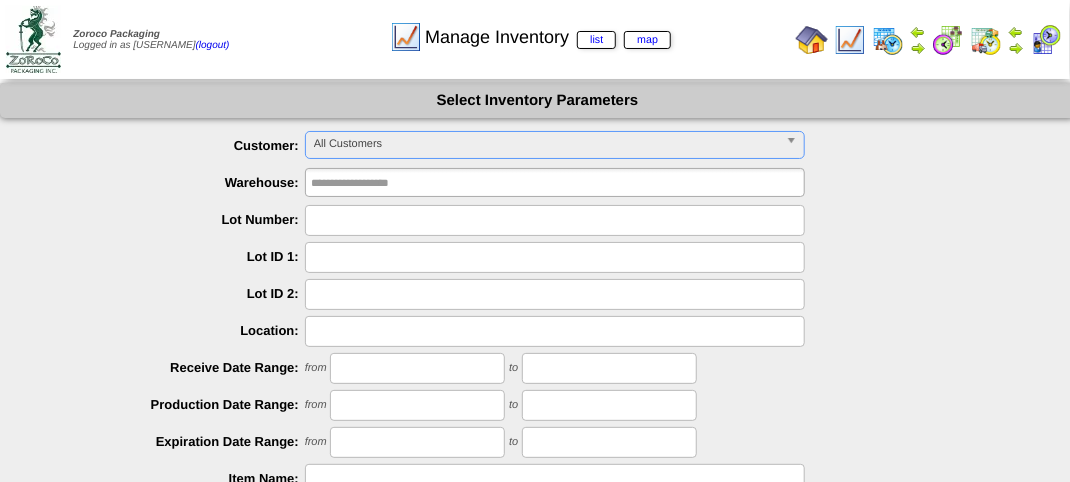click at bounding box center [555, 220] 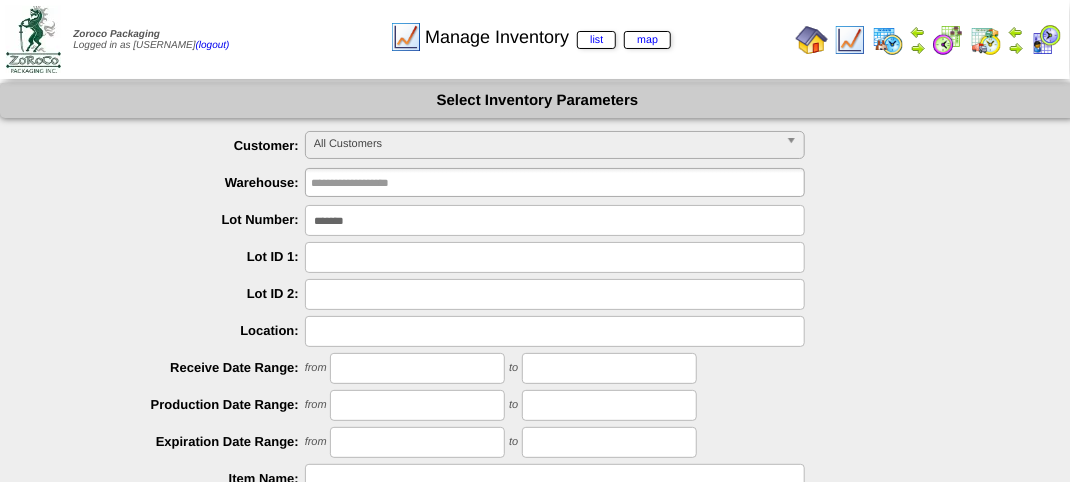 type on "*******" 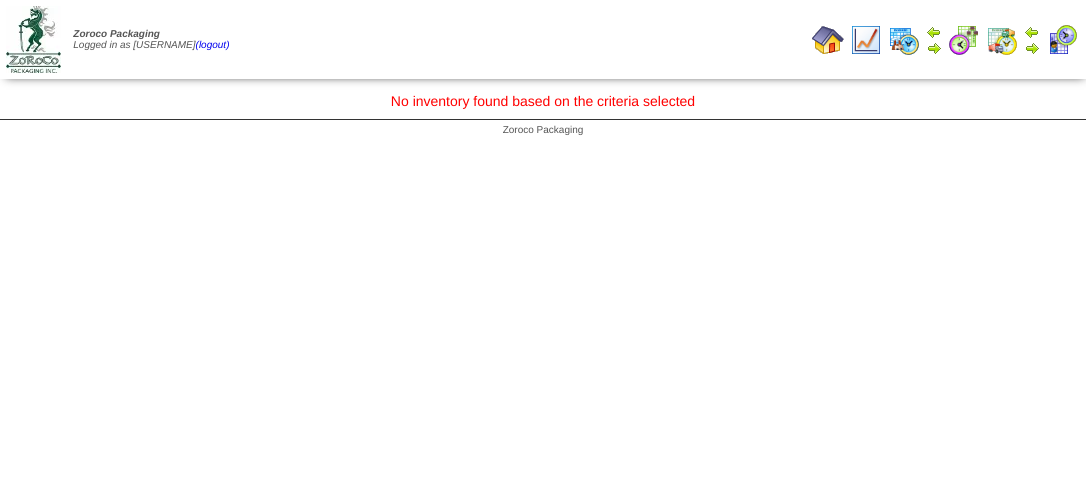 scroll, scrollTop: 0, scrollLeft: 0, axis: both 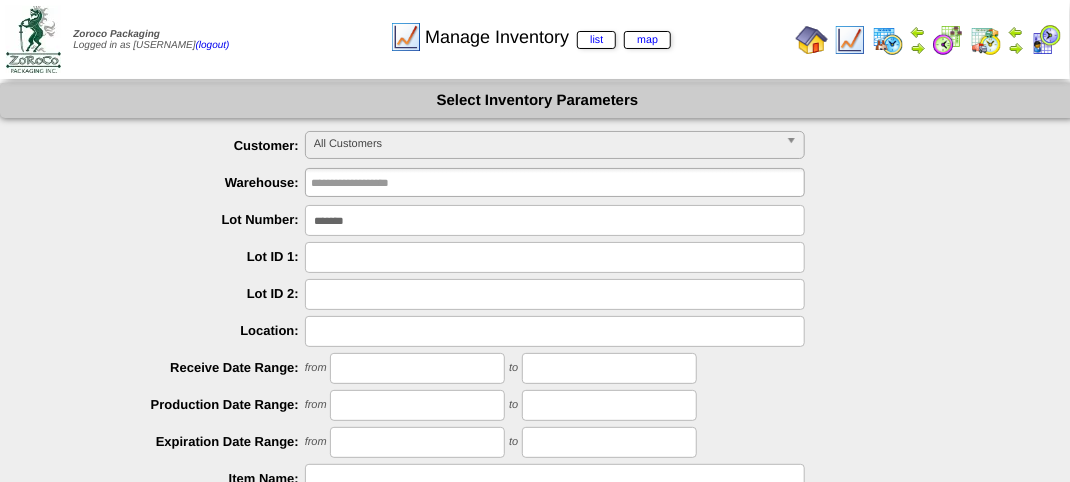 click on "*******" at bounding box center (555, 220) 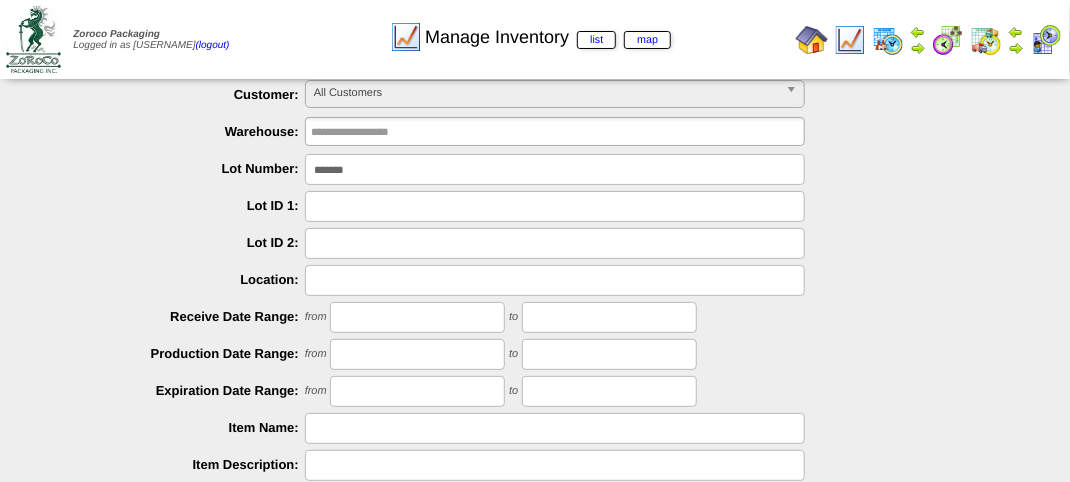 scroll, scrollTop: 0, scrollLeft: 0, axis: both 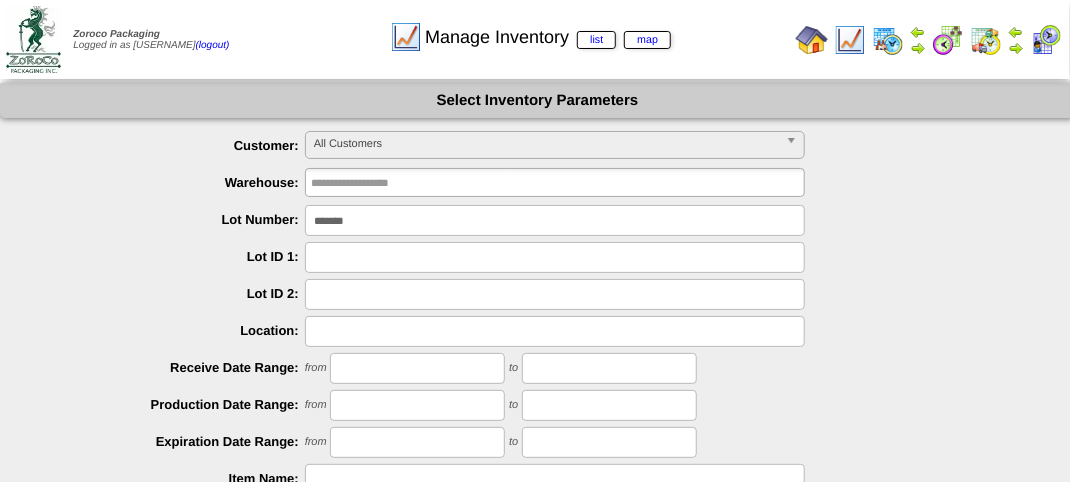 click on "*******" at bounding box center (555, 220) 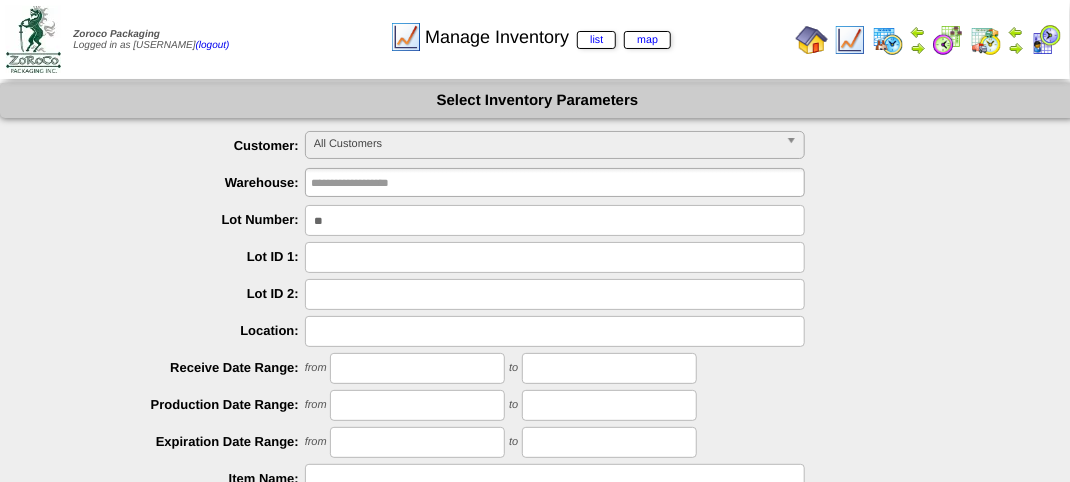 type on "*" 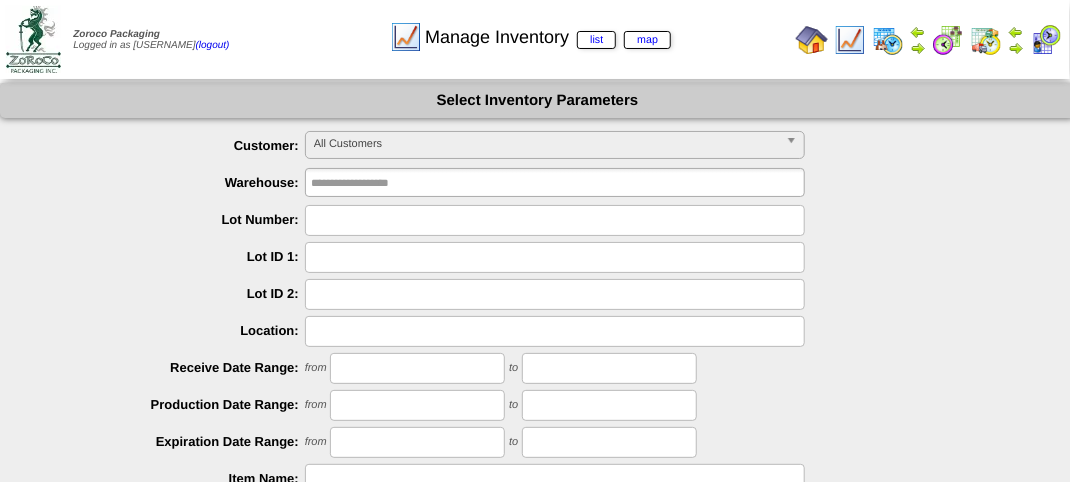 type 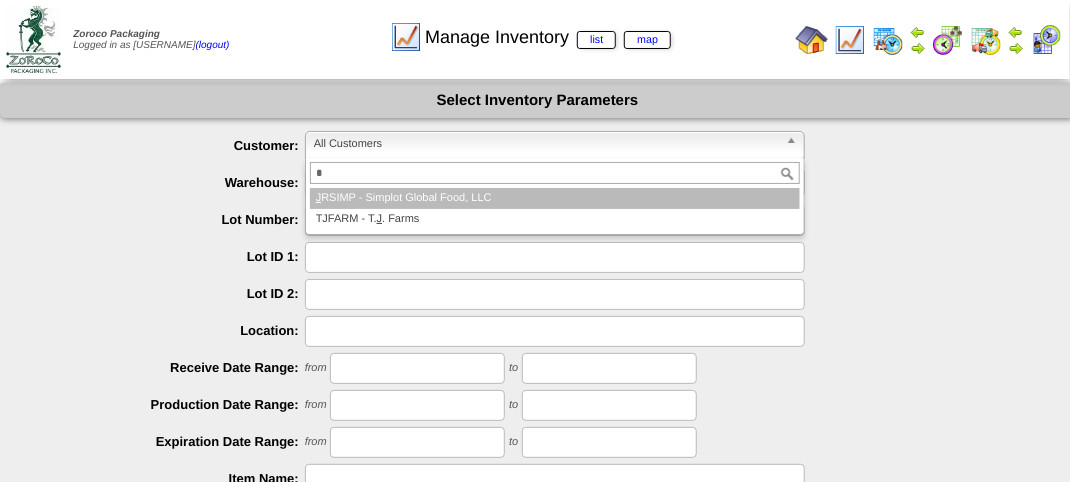 type on "*" 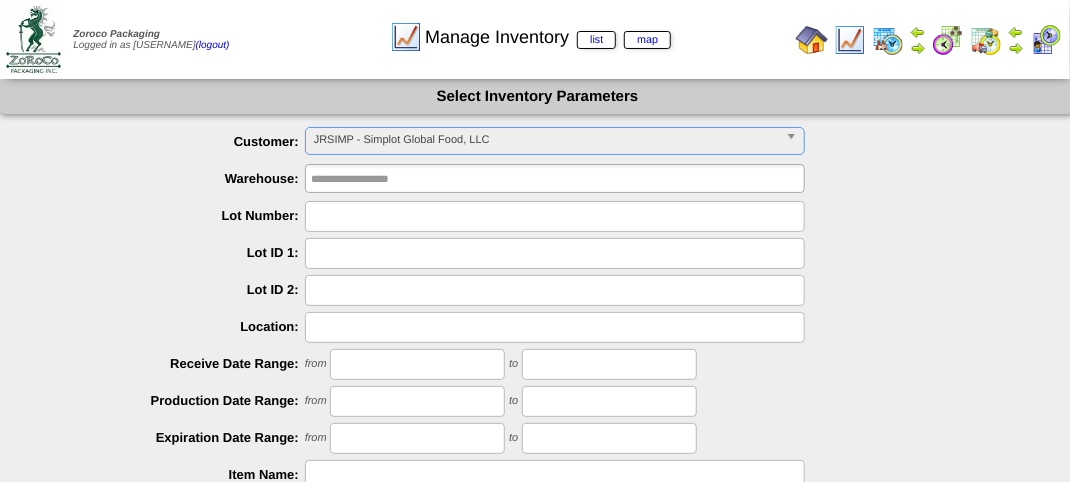 scroll, scrollTop: 351, scrollLeft: 0, axis: vertical 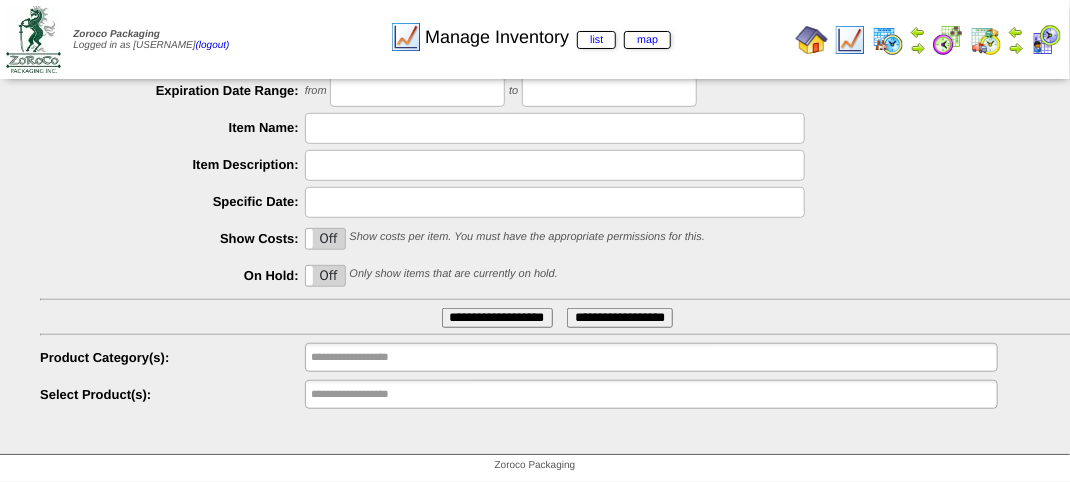 type 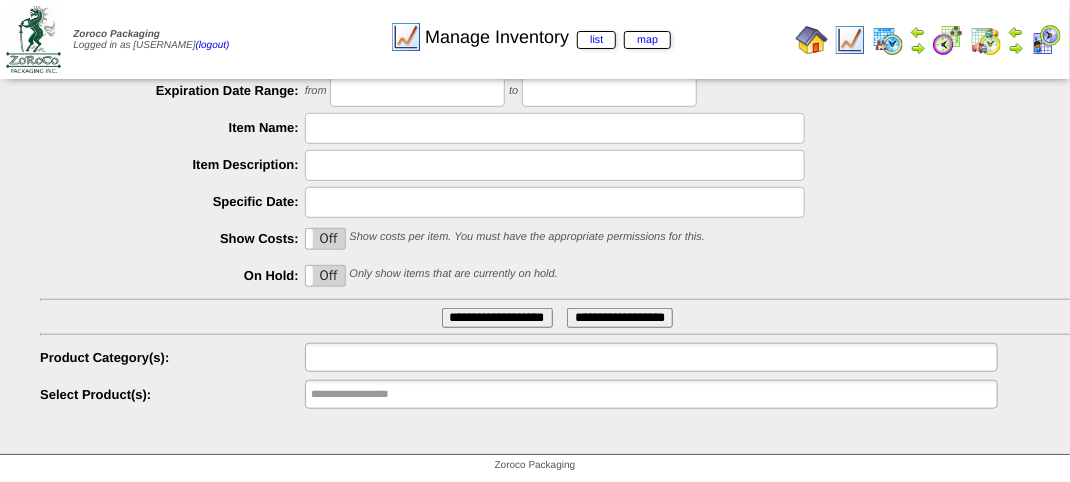 click at bounding box center (375, 357) 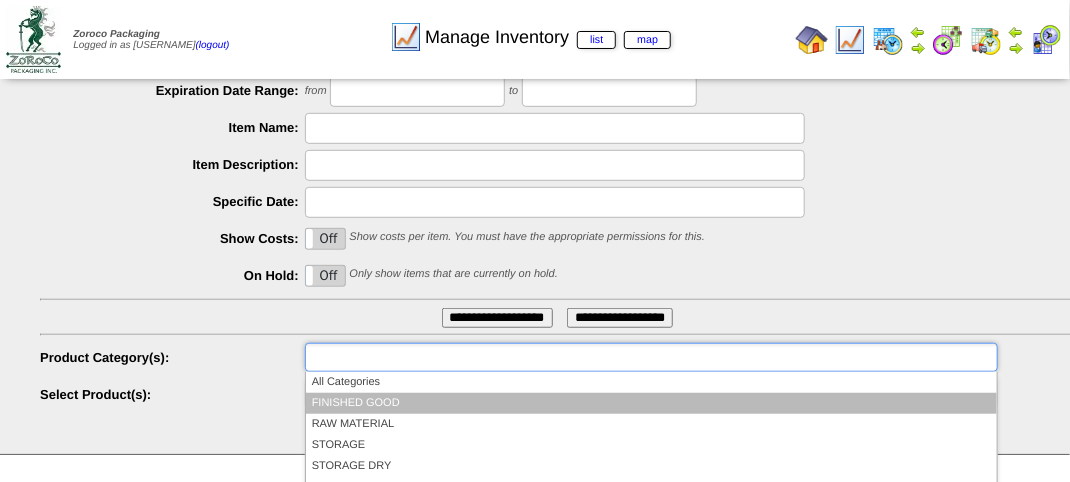 click on "FINISHED GOOD" at bounding box center (651, 403) 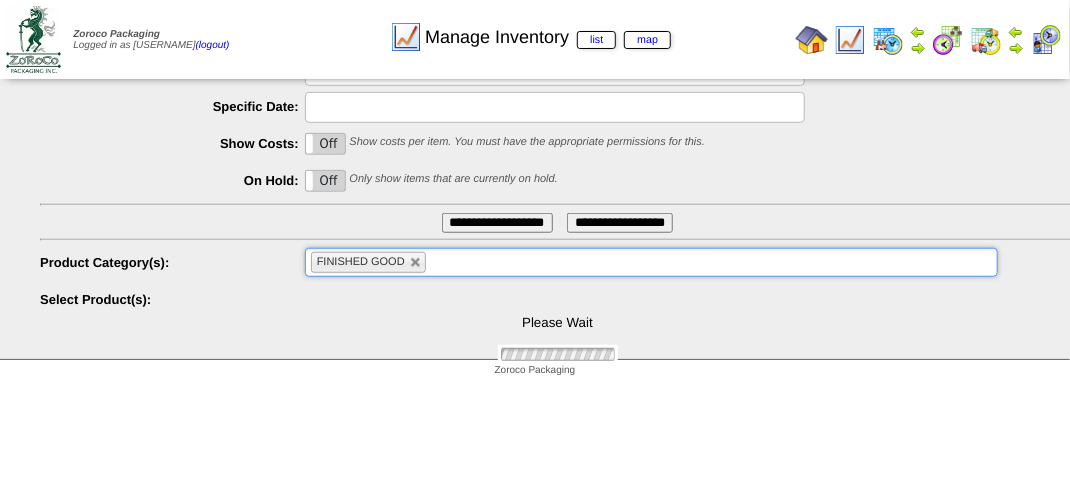 scroll, scrollTop: 481, scrollLeft: 0, axis: vertical 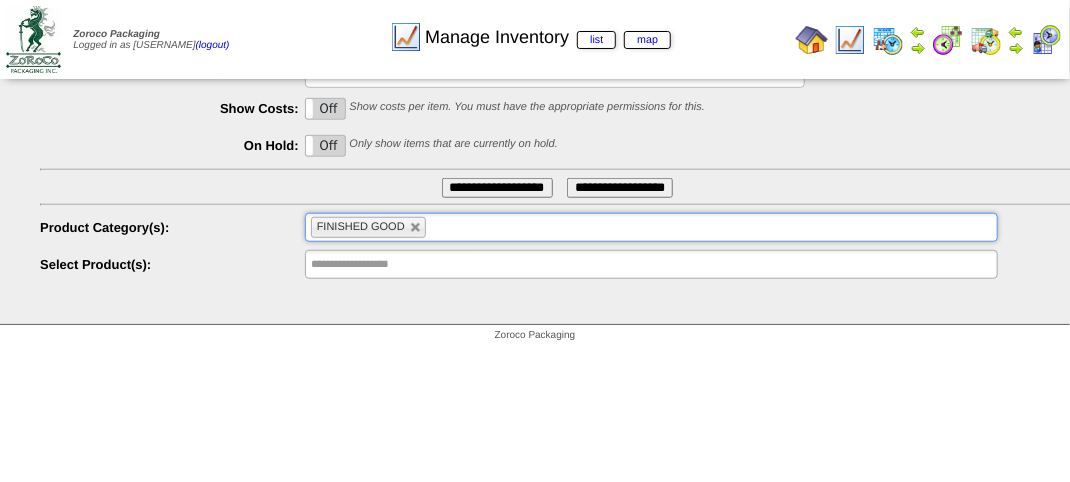 type 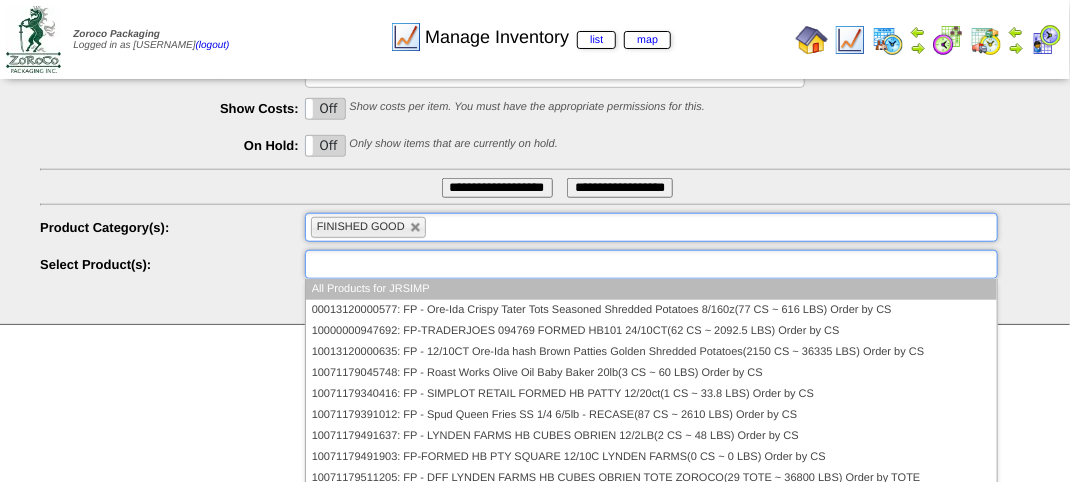 click at bounding box center [375, 264] 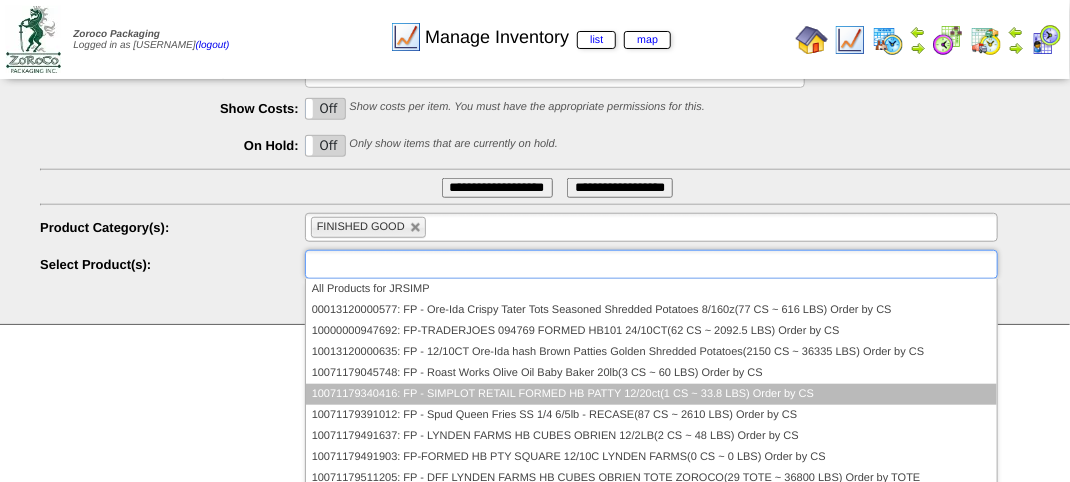 click on "10071179340416: FP - SIMPLOT RETAIL FORMED HB PATTY 12/20ct(1 CS ~ 33.8 LBS) Order by CS" at bounding box center (651, 394) 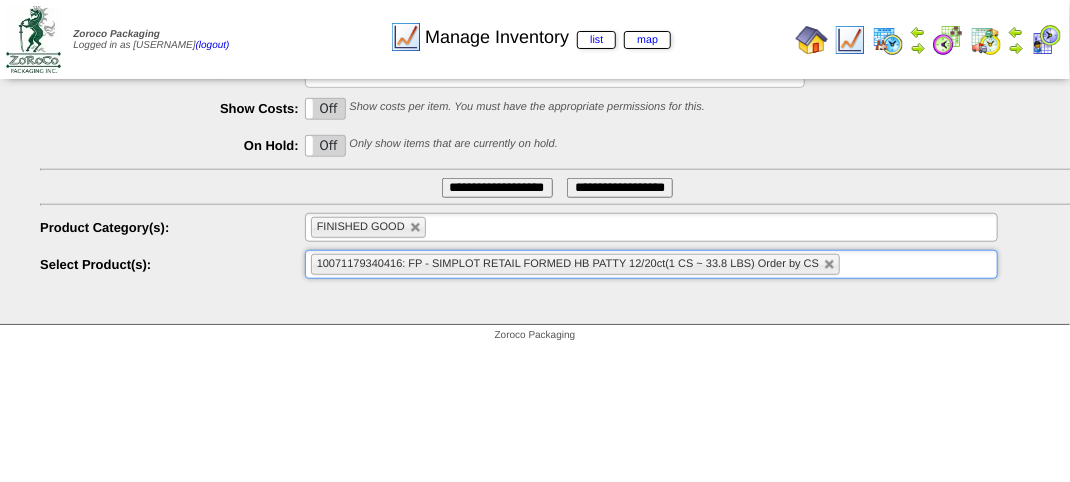click on "**********" at bounding box center (497, 188) 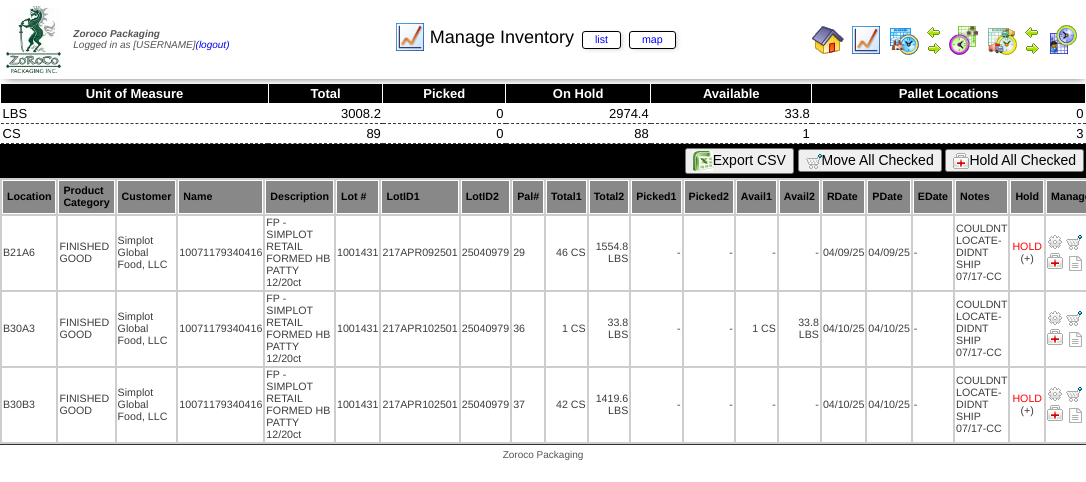 scroll, scrollTop: 0, scrollLeft: 0, axis: both 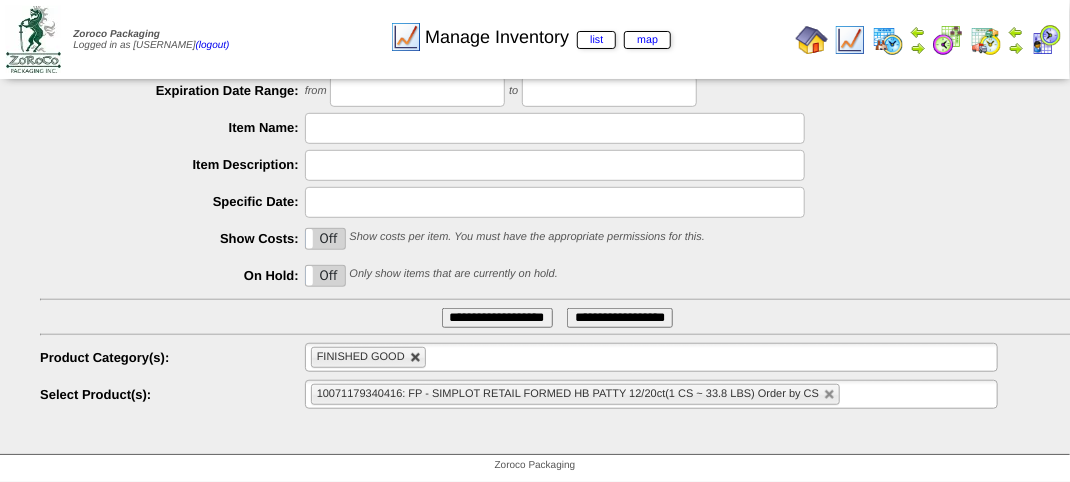 click at bounding box center (416, 358) 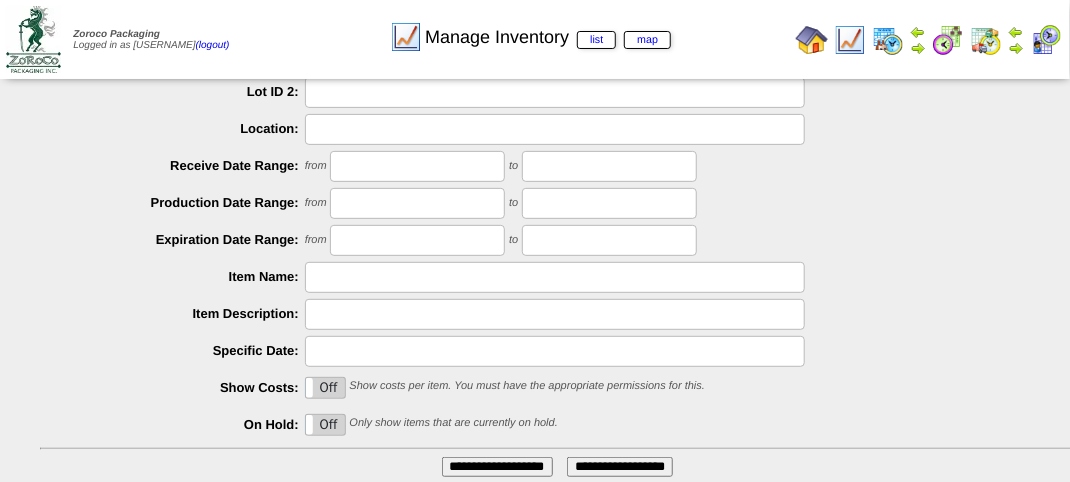 scroll, scrollTop: 0, scrollLeft: 0, axis: both 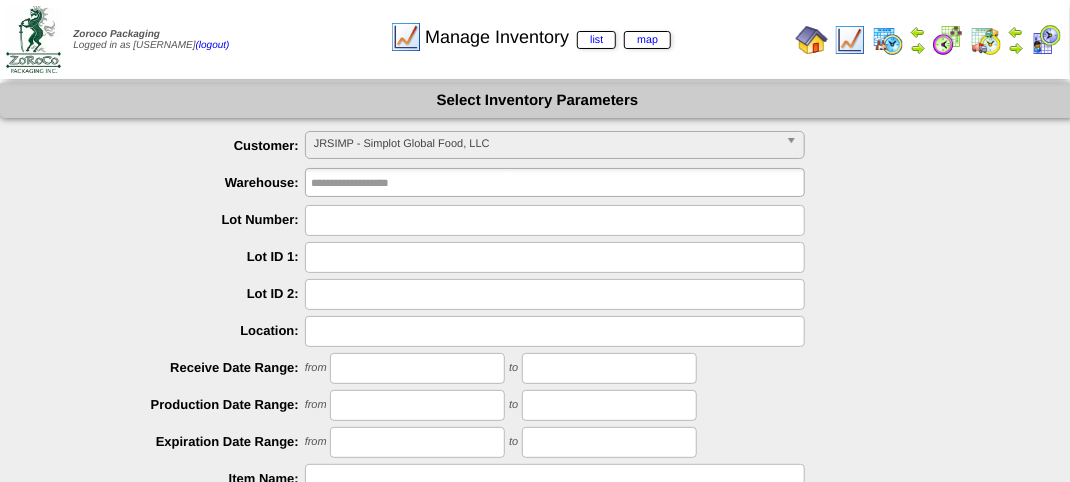 click on "JRSIMP - Simplot Global Food, LLC" at bounding box center (546, 144) 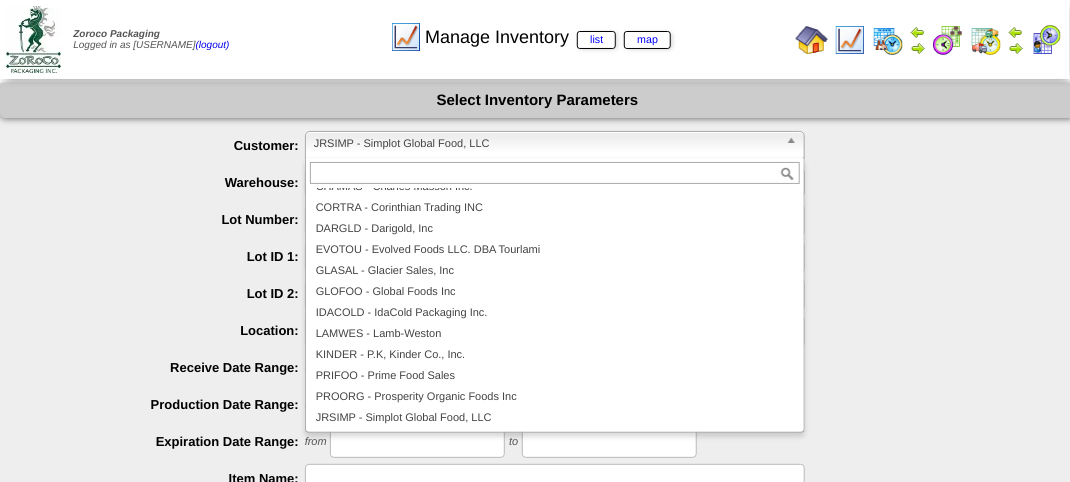 scroll, scrollTop: 0, scrollLeft: 0, axis: both 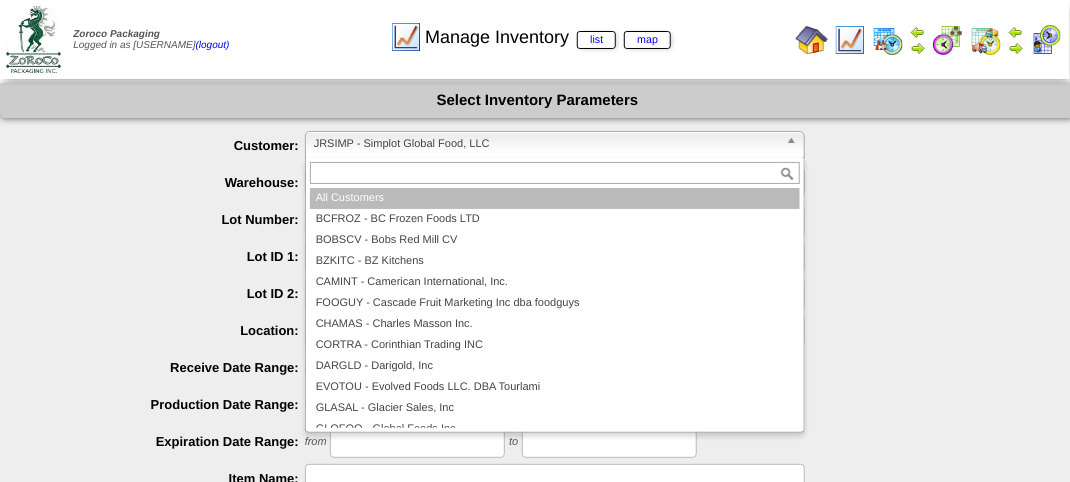 click on "All Customers" at bounding box center [555, 198] 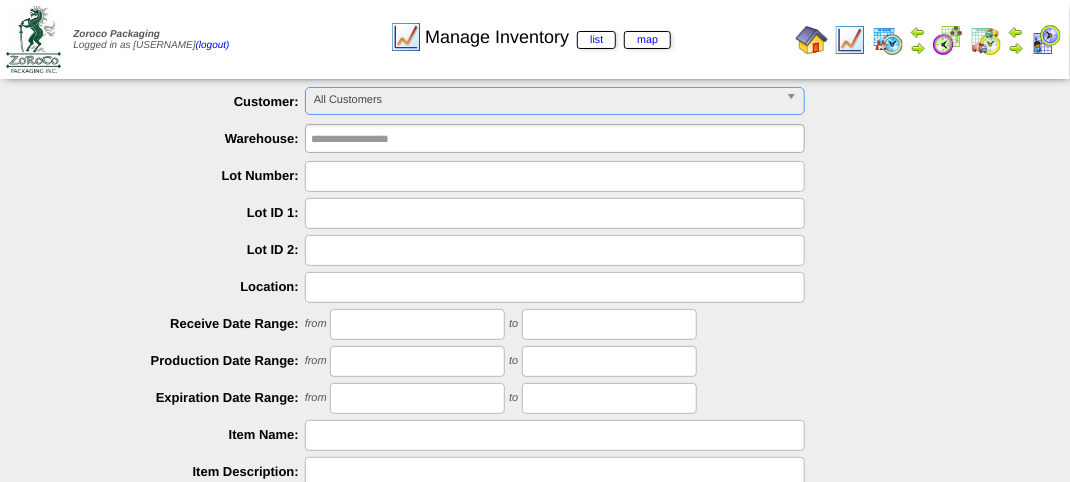 scroll, scrollTop: 0, scrollLeft: 0, axis: both 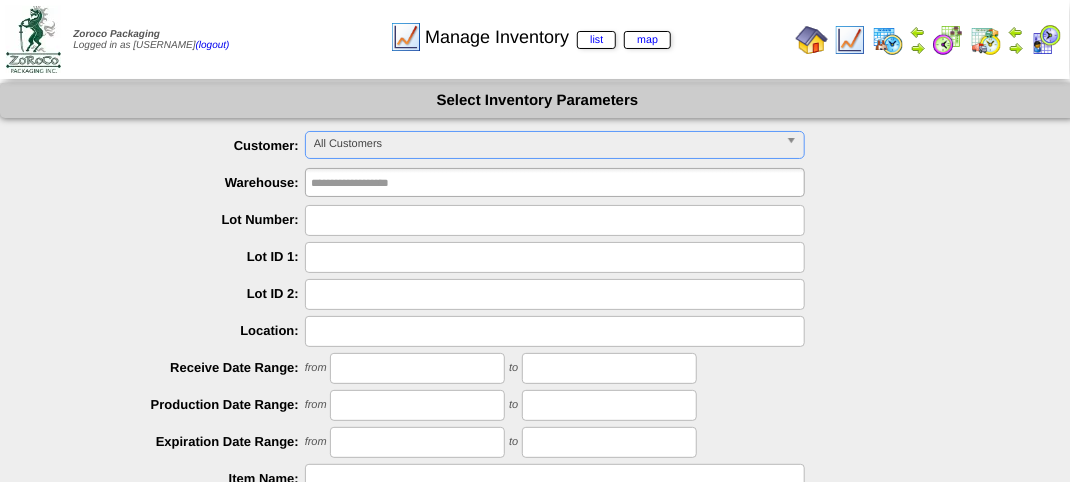 click at bounding box center (555, 220) 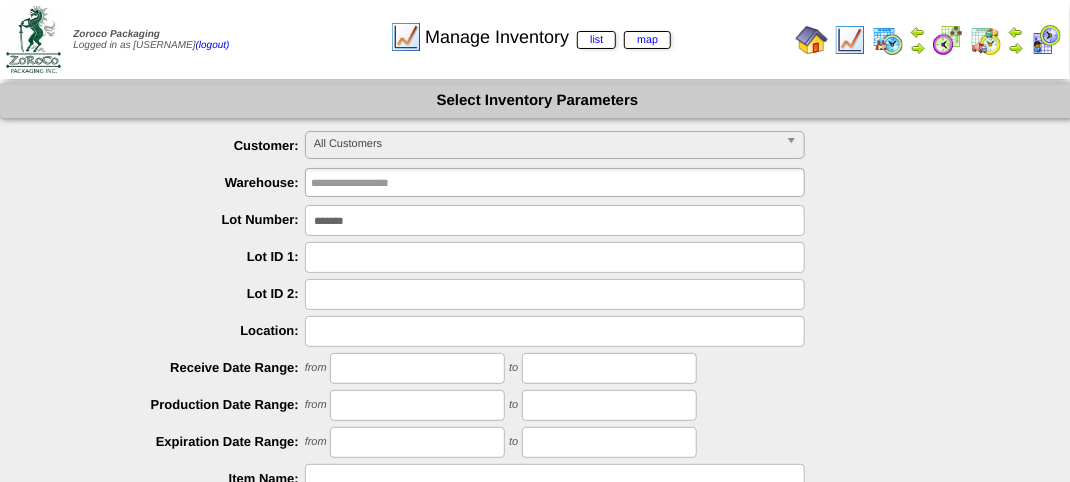 type on "*******" 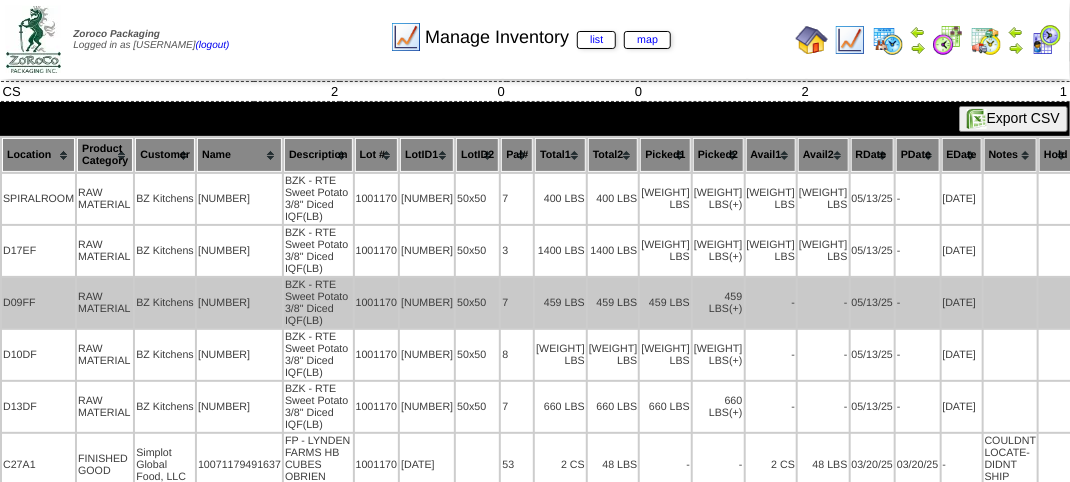 scroll, scrollTop: 81, scrollLeft: 0, axis: vertical 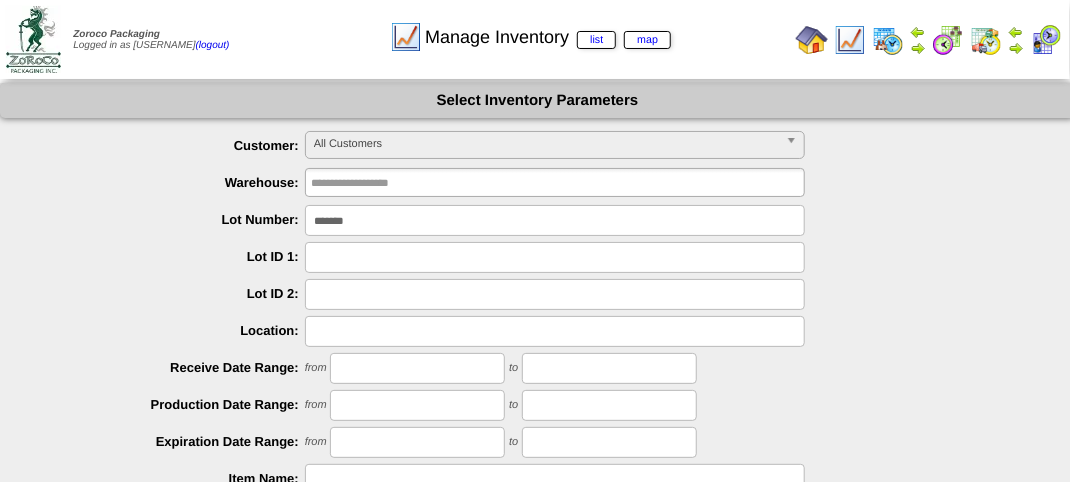 click on "*******" at bounding box center [555, 220] 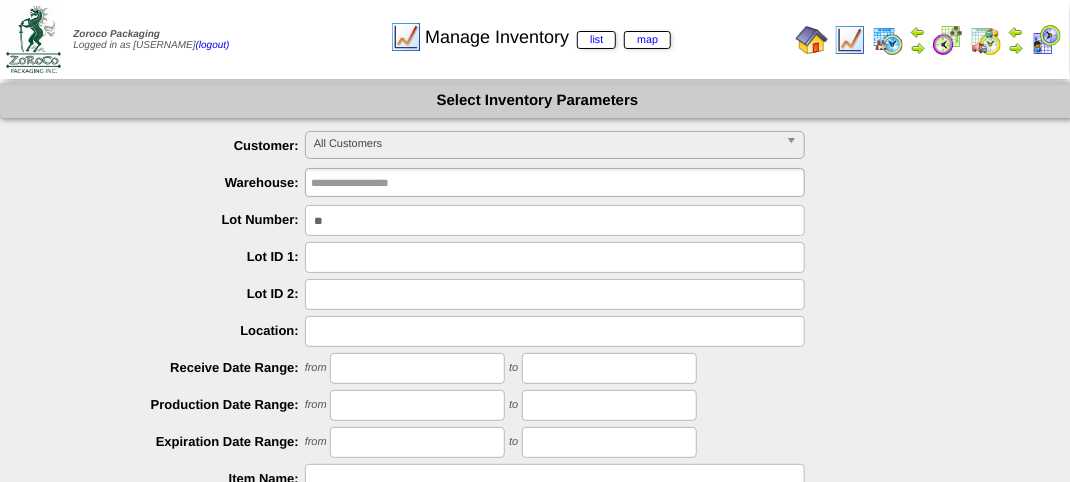 type on "*" 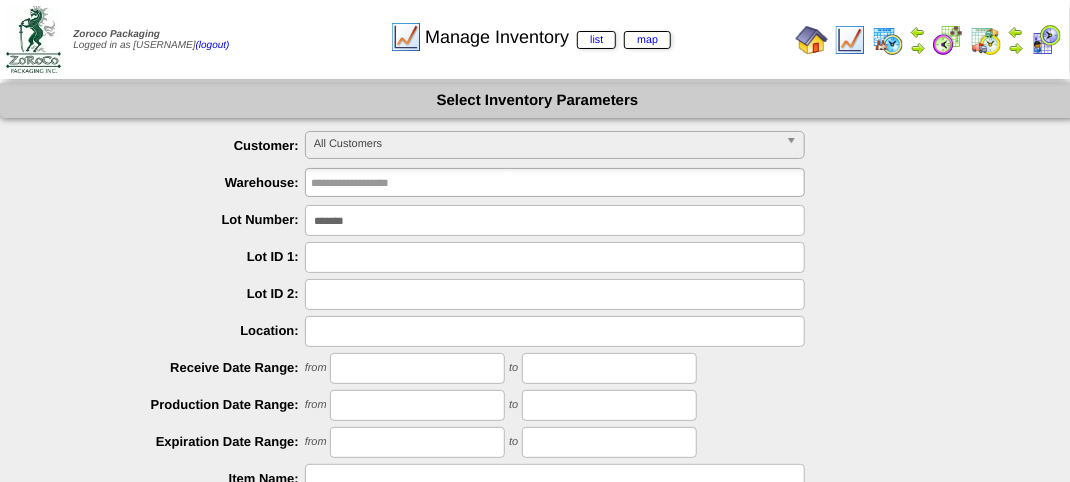 type on "*******" 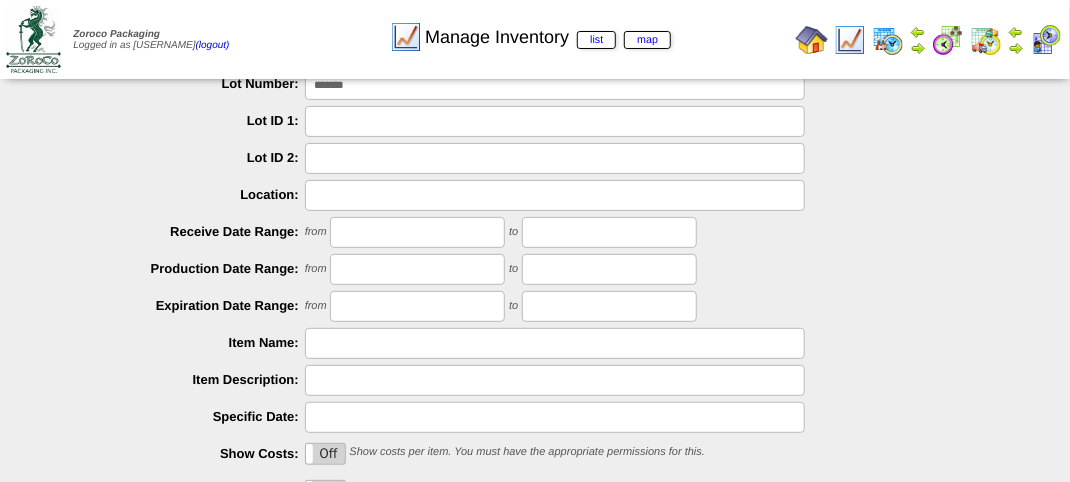 scroll, scrollTop: 300, scrollLeft: 0, axis: vertical 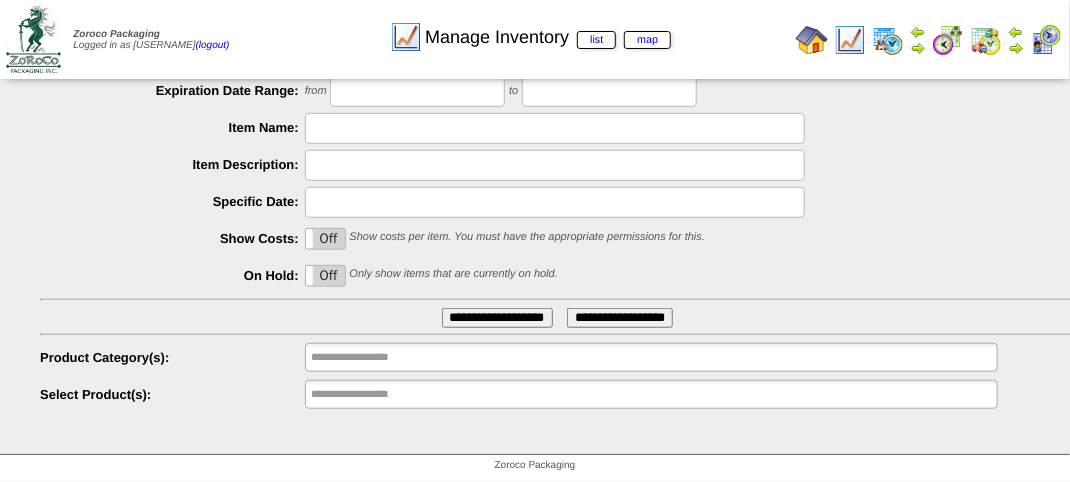 click on "**********" at bounding box center (497, 318) 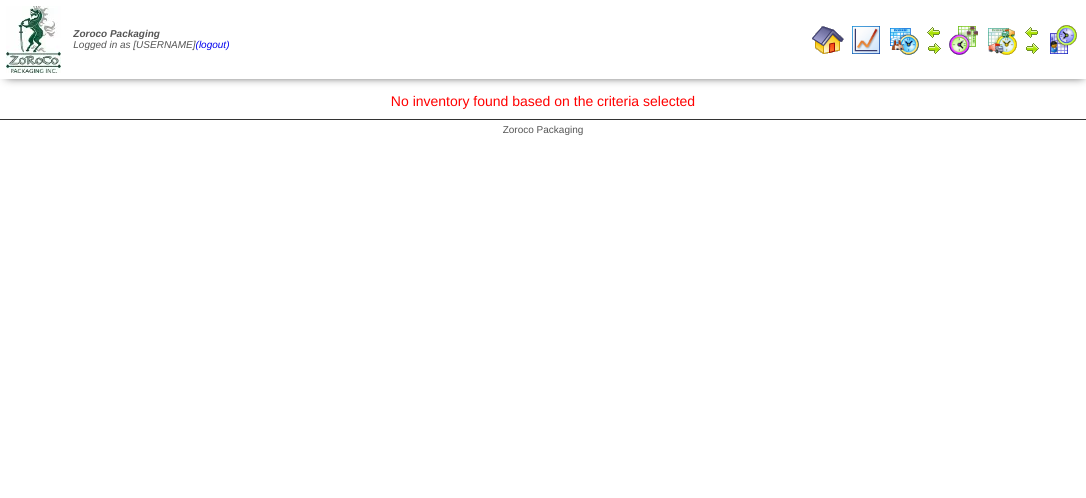 scroll, scrollTop: 0, scrollLeft: 0, axis: both 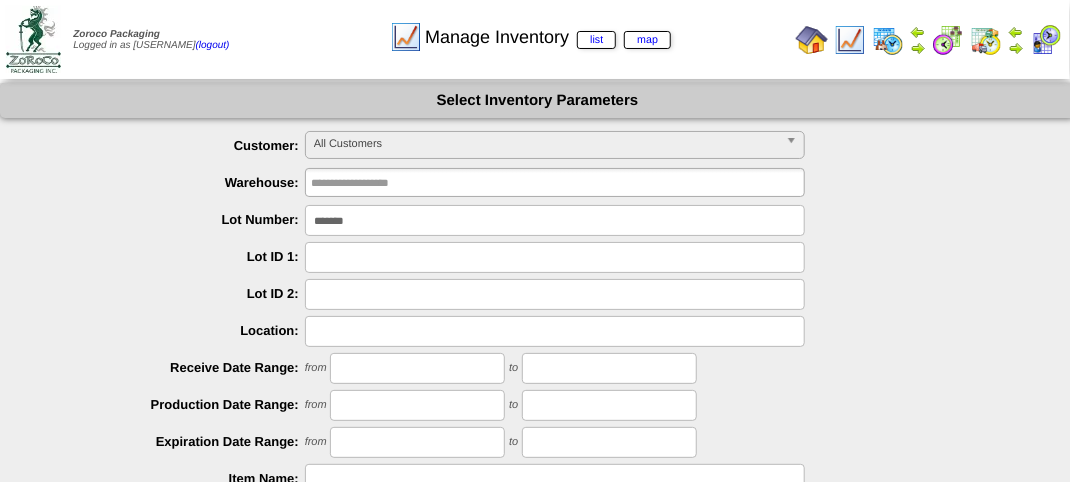 click on "*******" at bounding box center (555, 220) 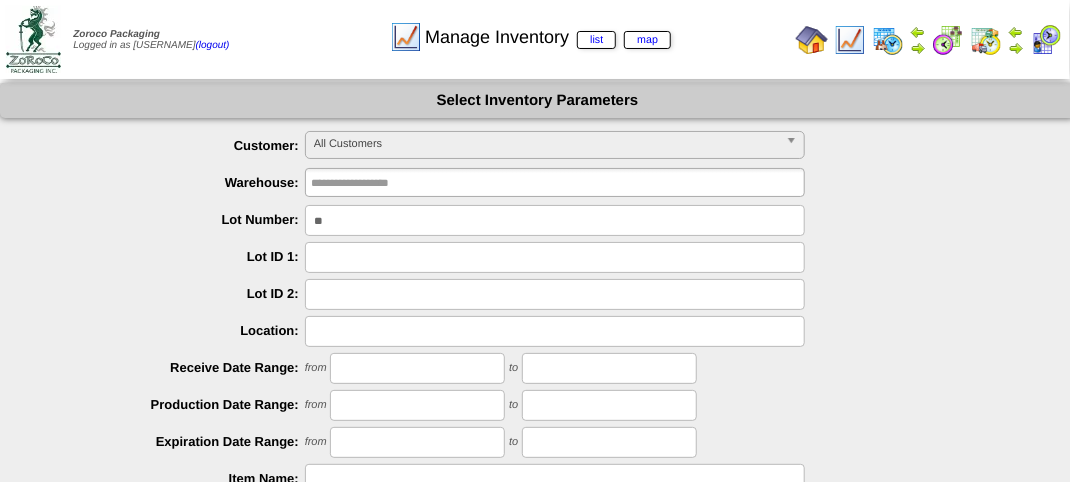 type on "*" 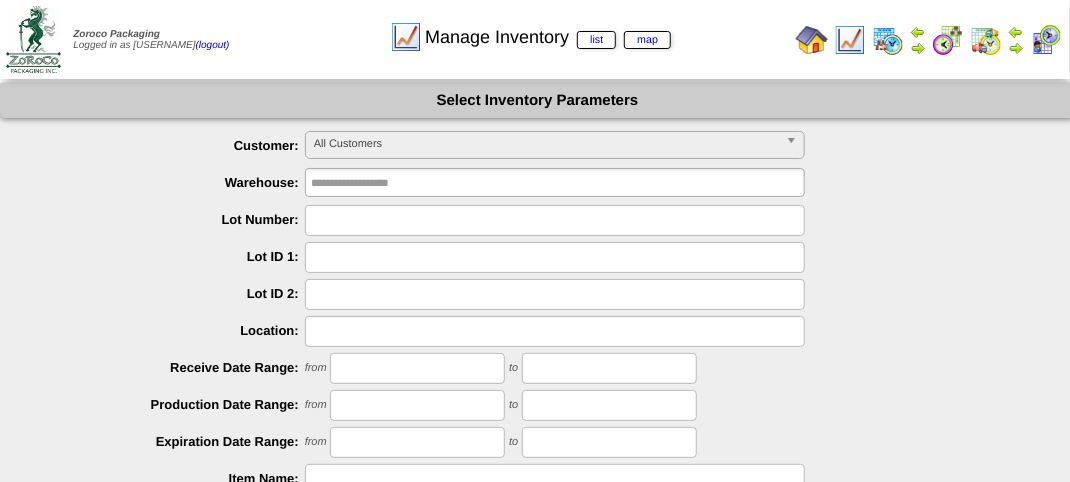 type 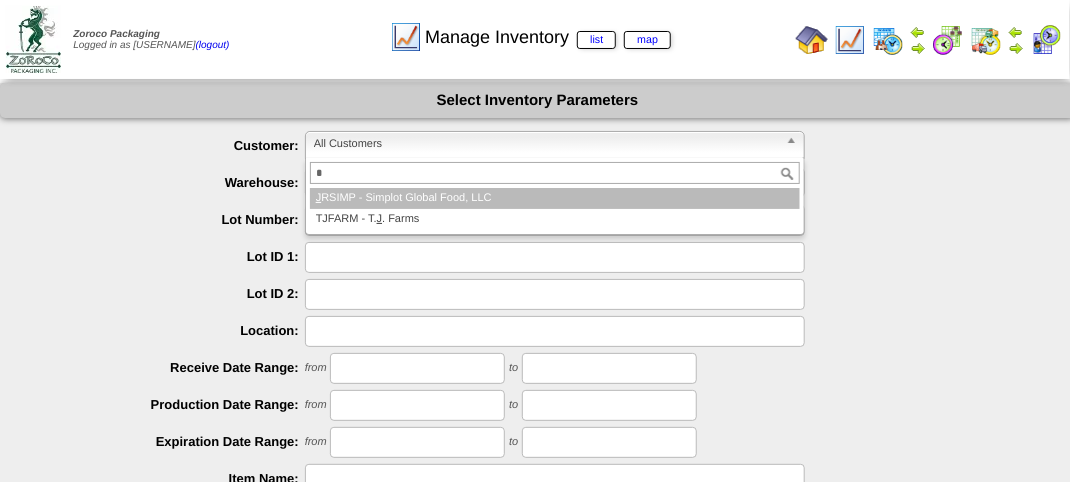 type on "*" 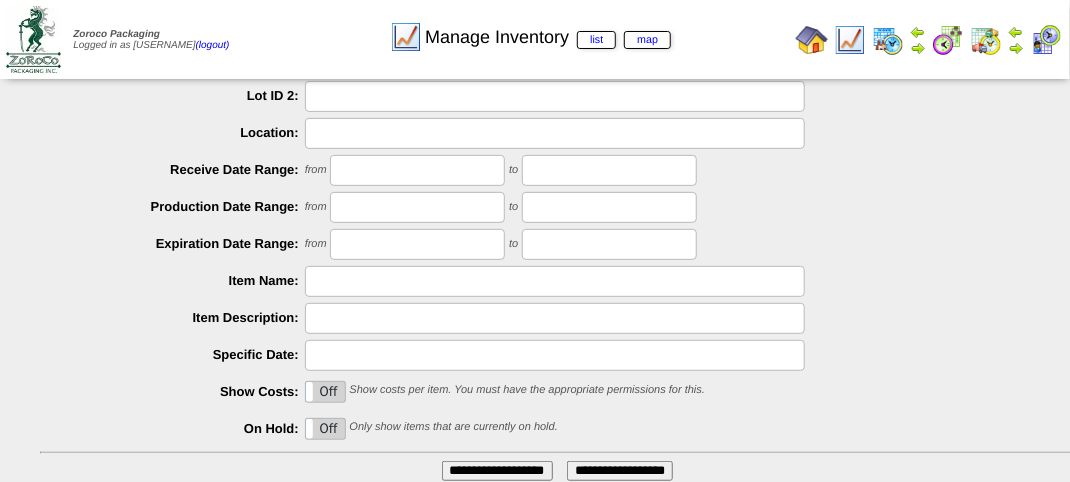 scroll, scrollTop: 351, scrollLeft: 0, axis: vertical 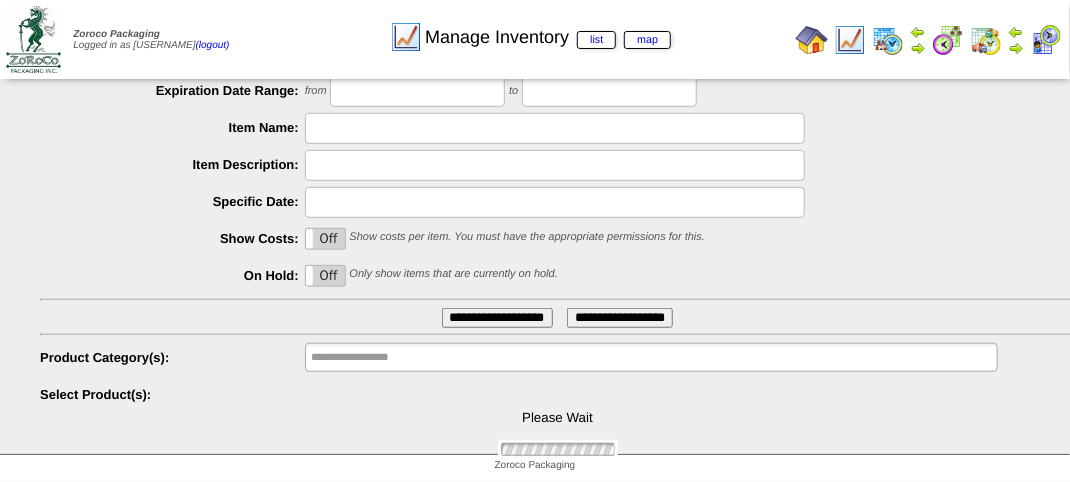 type 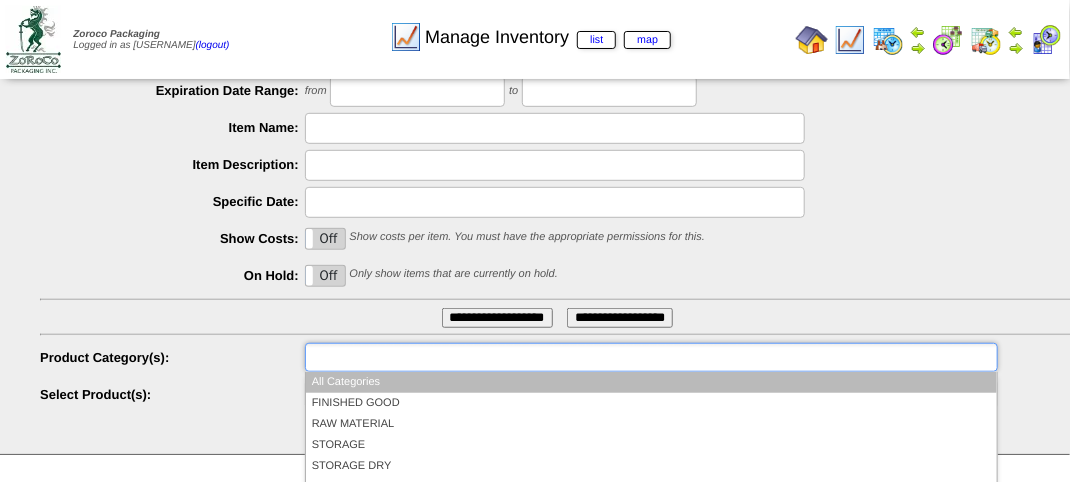 click at bounding box center (375, 357) 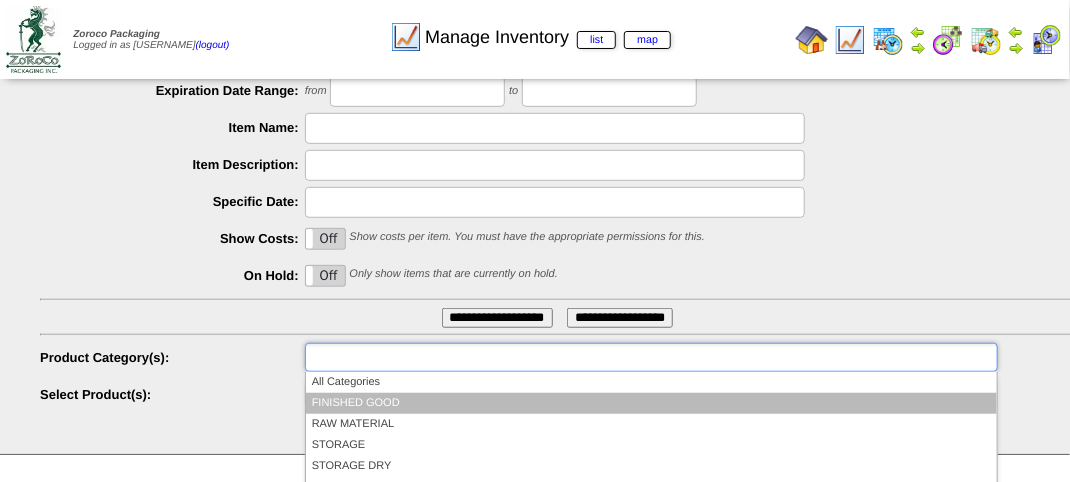 click on "FINISHED GOOD" at bounding box center (651, 403) 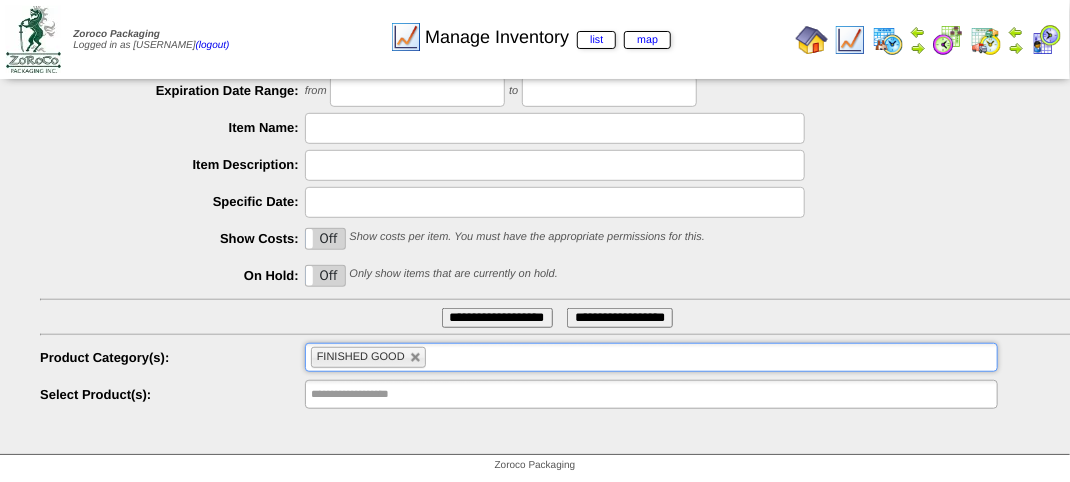 type 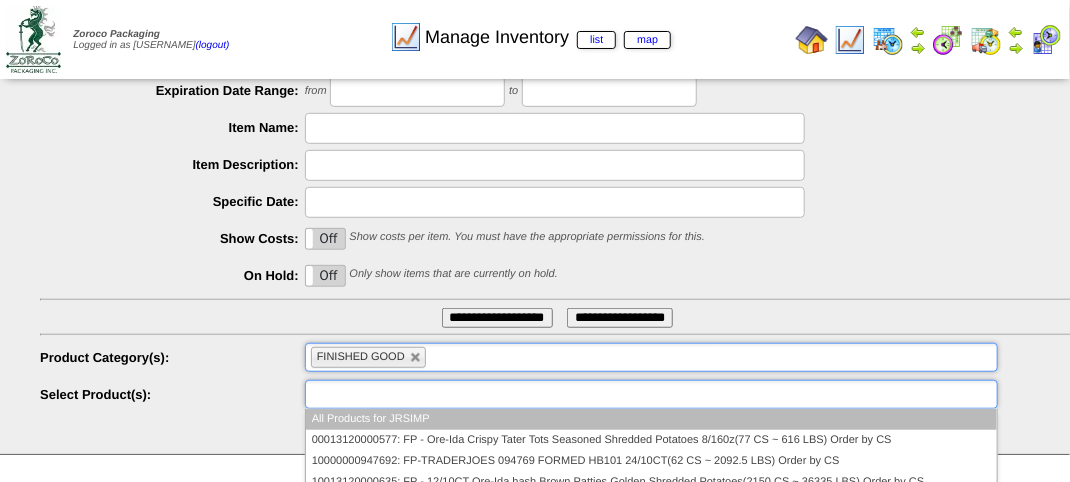 click at bounding box center [375, 394] 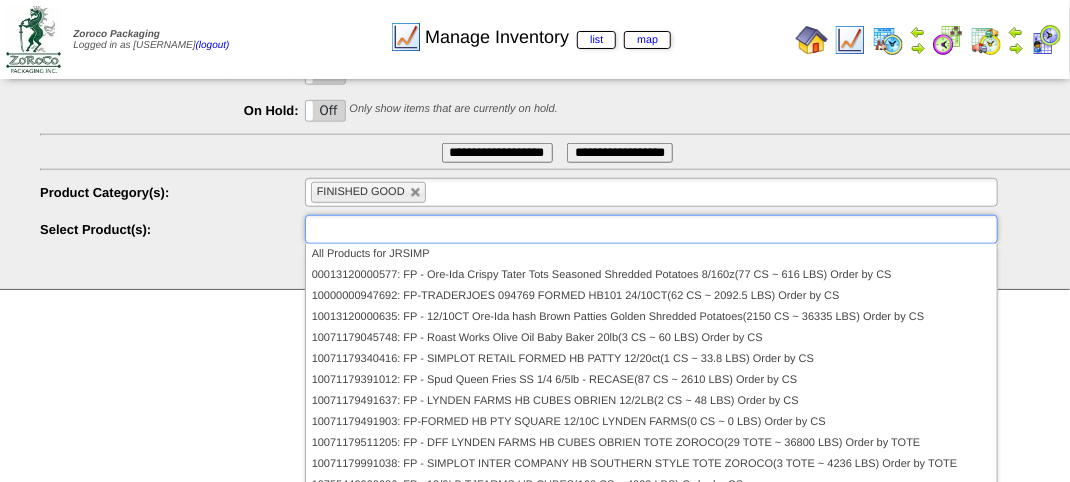 scroll, scrollTop: 518, scrollLeft: 0, axis: vertical 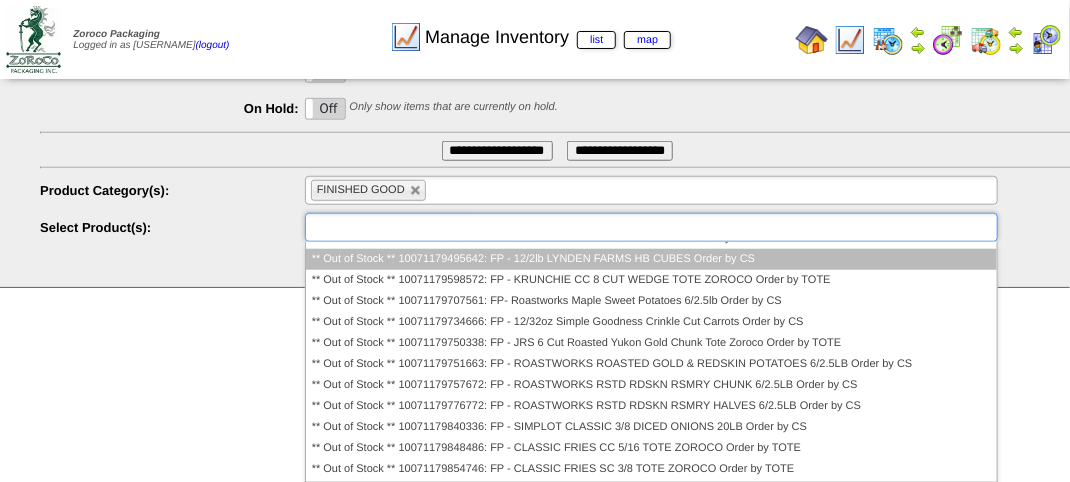 click on "** Out of Stock ** 10071179495642: FP - 12/2lb LYNDEN FARMS HB CUBES Order by CS" at bounding box center (651, 259) 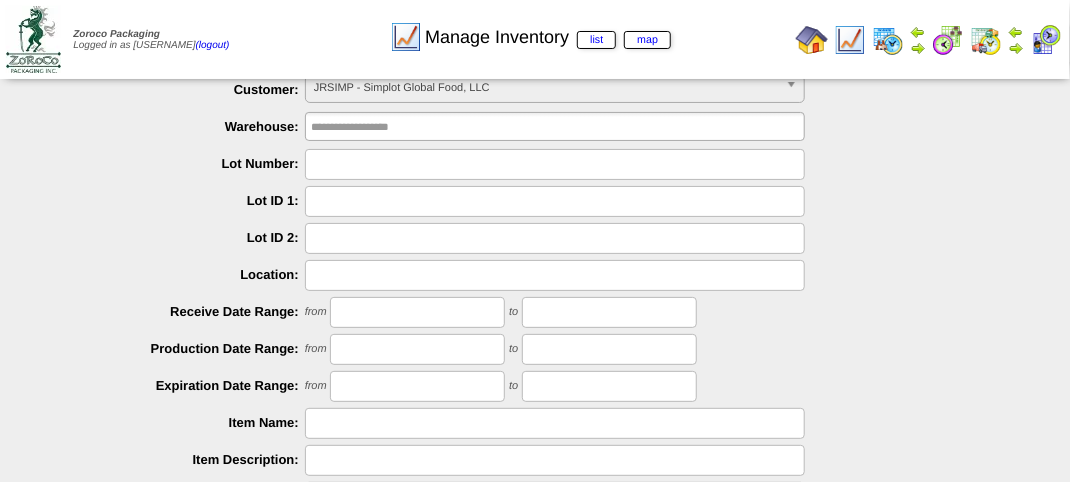 scroll, scrollTop: 0, scrollLeft: 0, axis: both 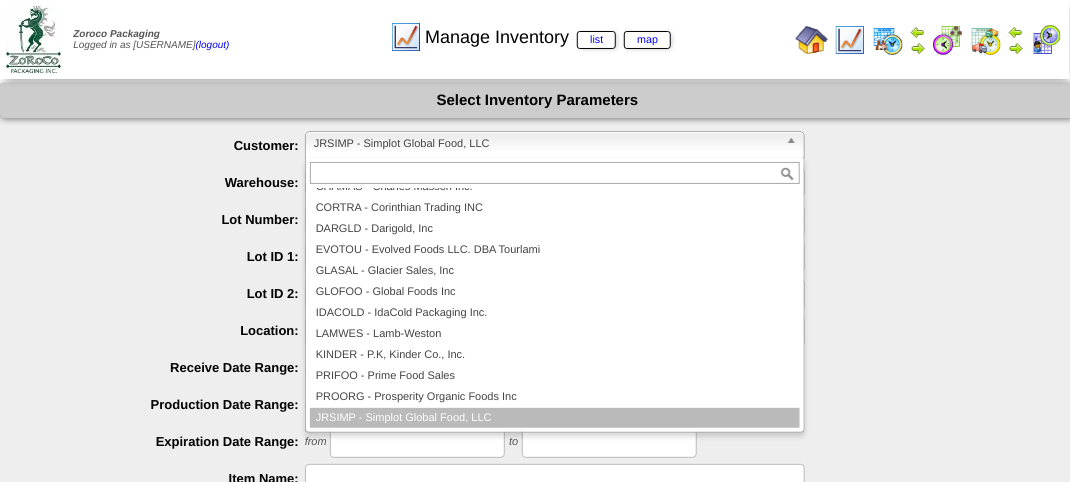 click on "JRSIMP - Simplot Global Food, LLC" at bounding box center (546, 144) 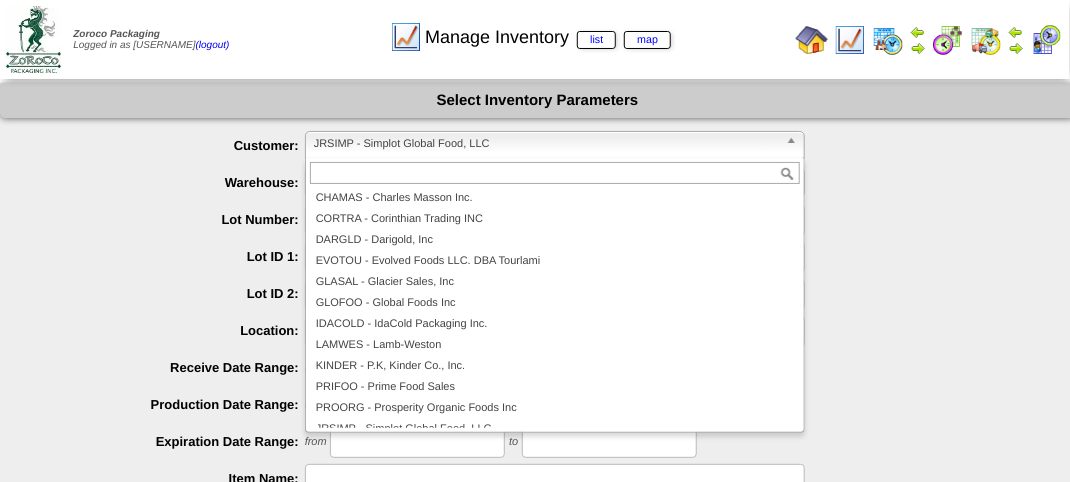 scroll, scrollTop: 0, scrollLeft: 0, axis: both 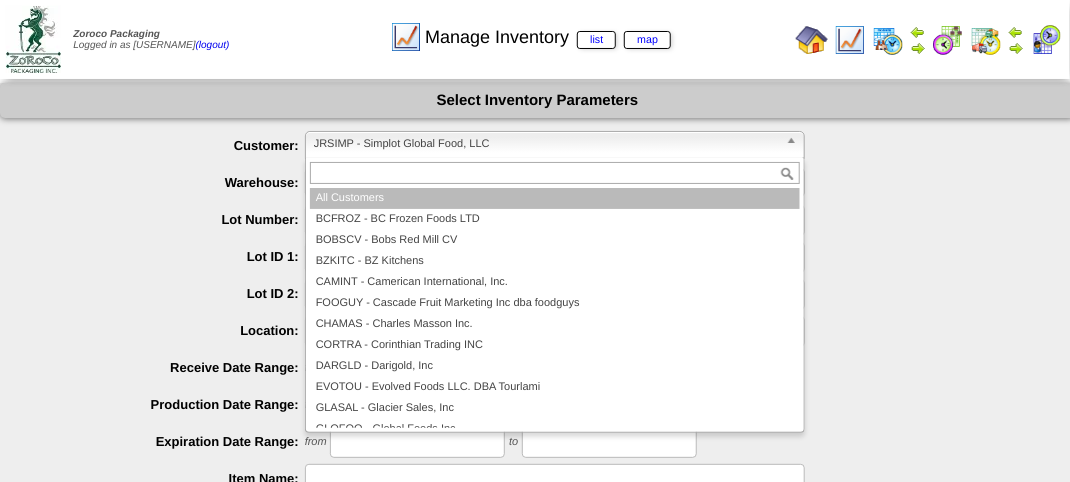 click on "All Customers" at bounding box center (555, 198) 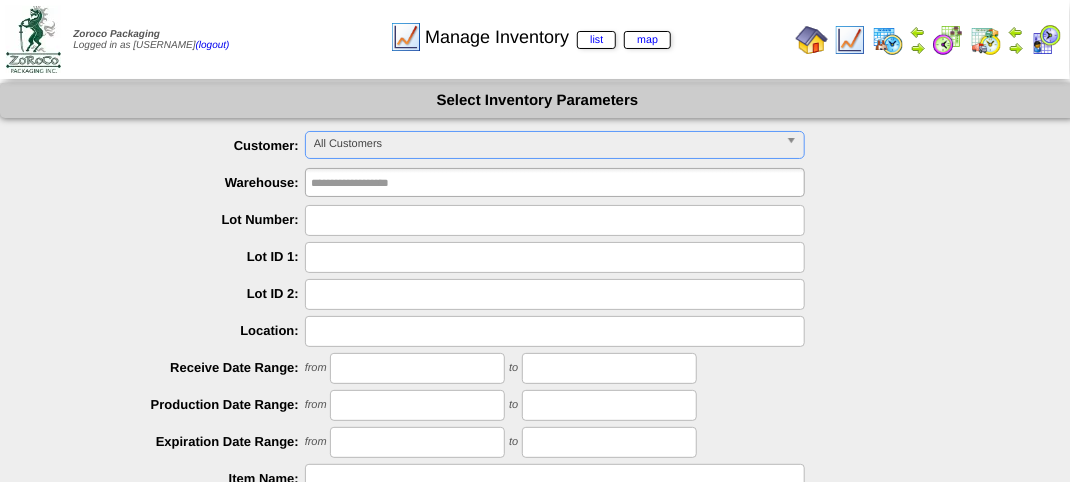 scroll, scrollTop: 481, scrollLeft: 0, axis: vertical 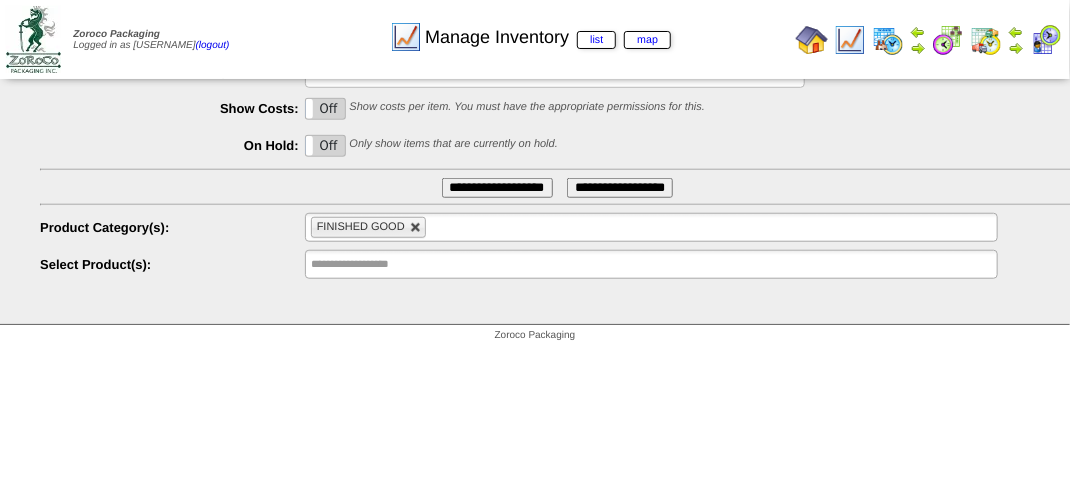 click at bounding box center (416, 228) 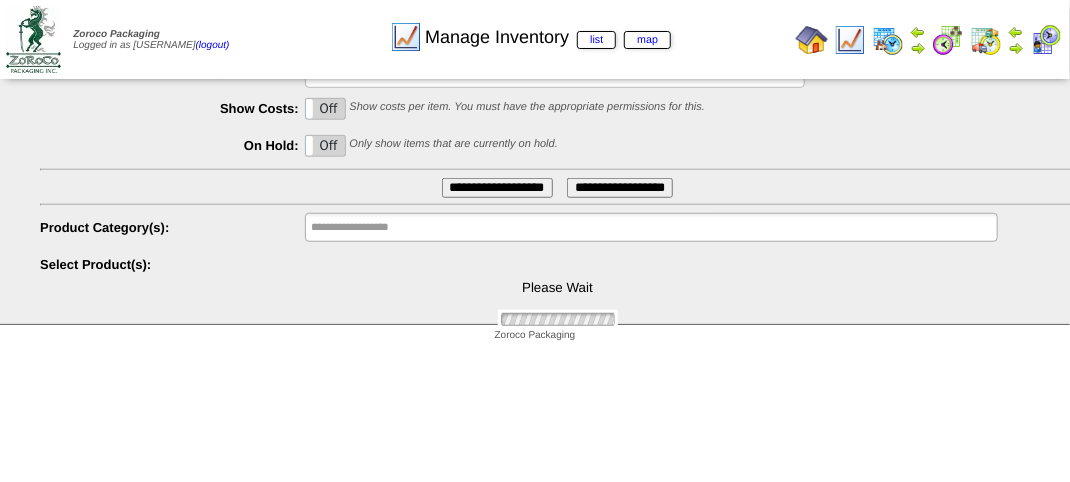 scroll, scrollTop: 0, scrollLeft: 0, axis: both 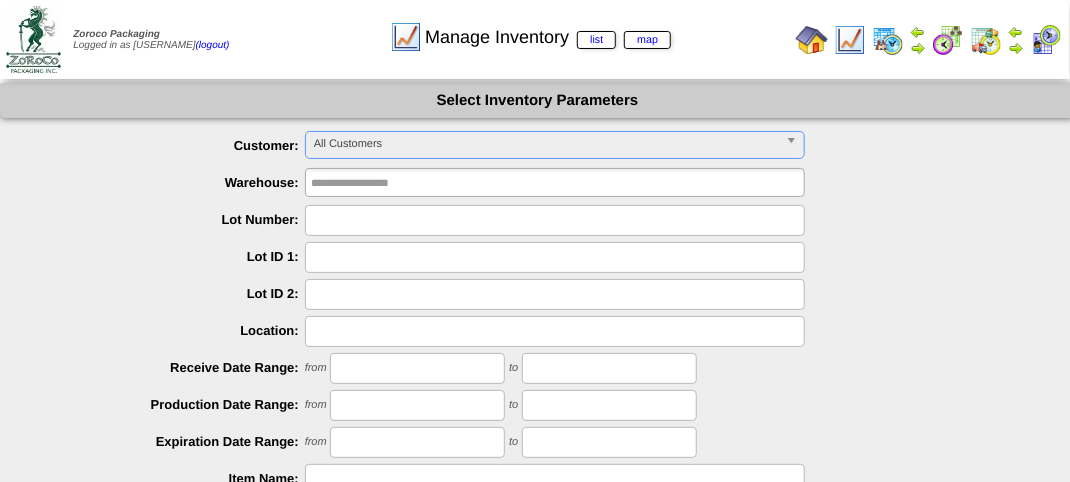 click at bounding box center [555, 220] 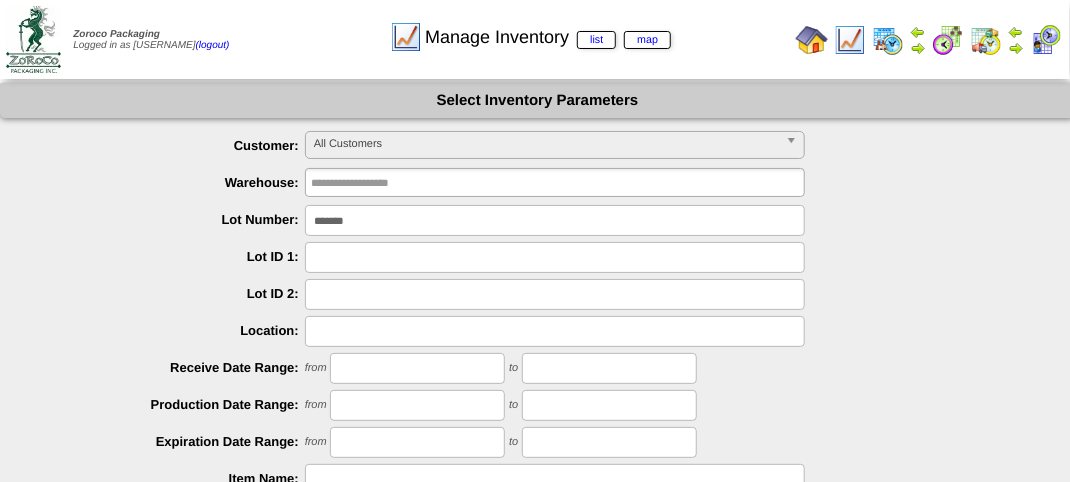 type on "*******" 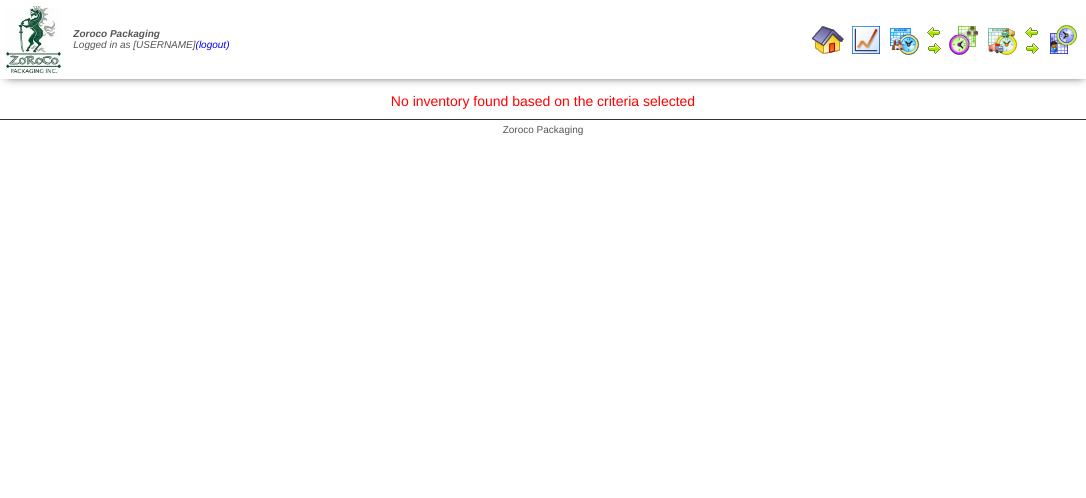 scroll, scrollTop: 0, scrollLeft: 0, axis: both 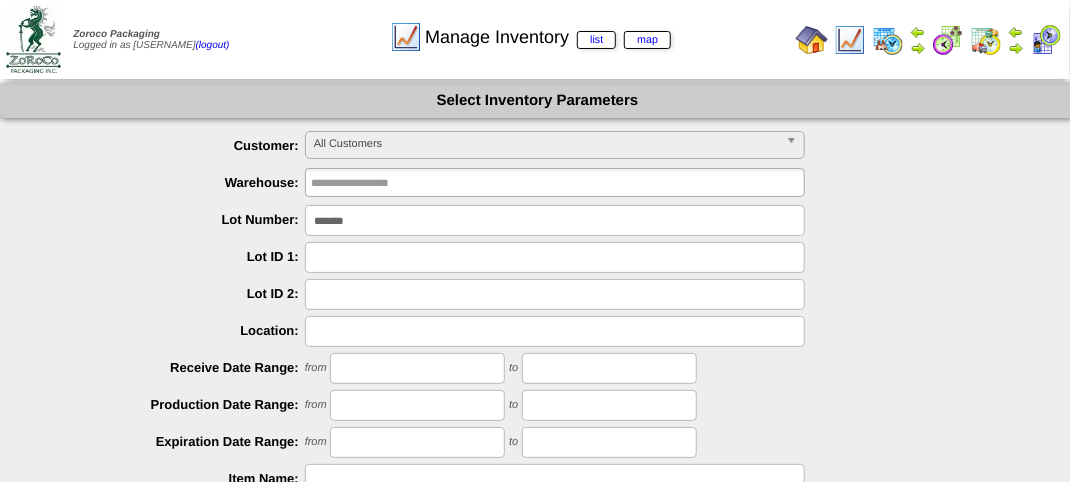 click on "*******" at bounding box center (555, 220) 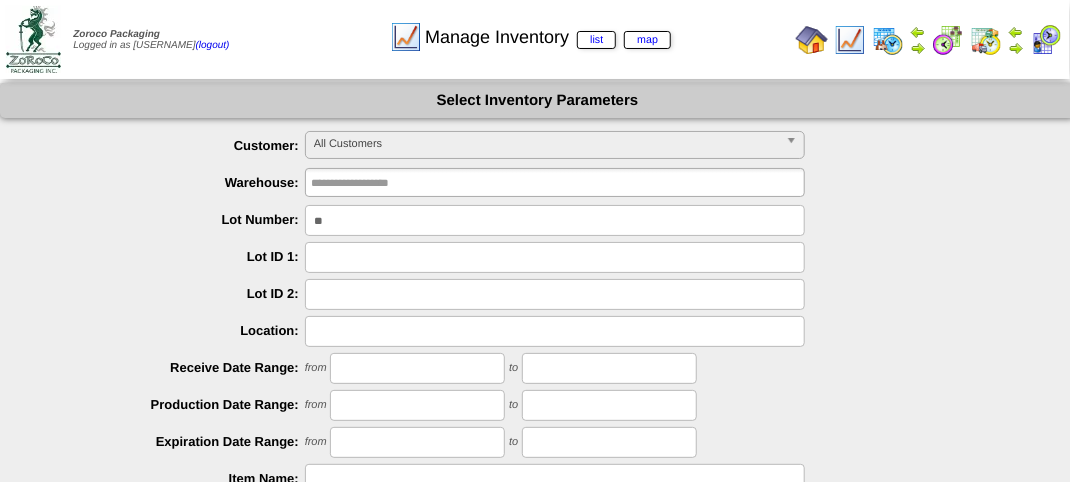 type on "*" 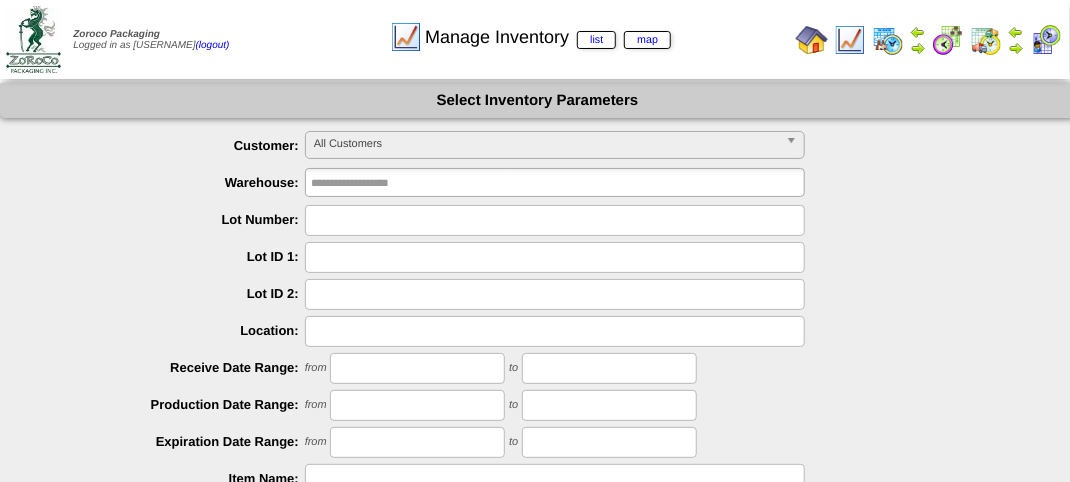type 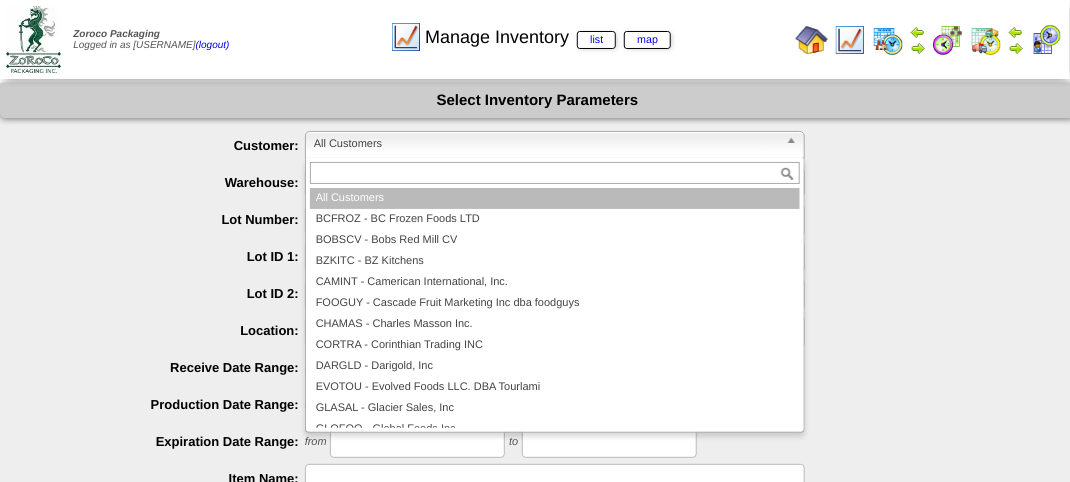 click on "All Customers" at bounding box center [546, 144] 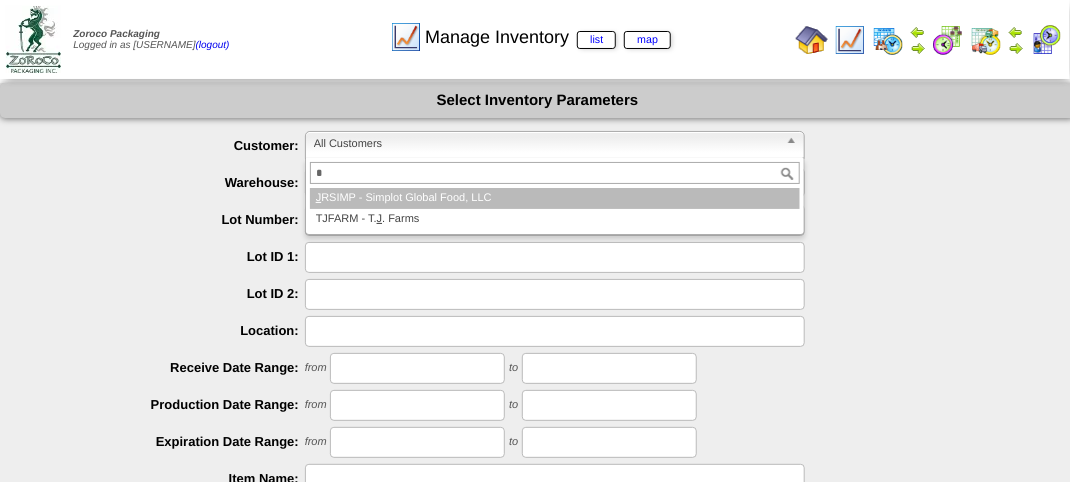 type on "*" 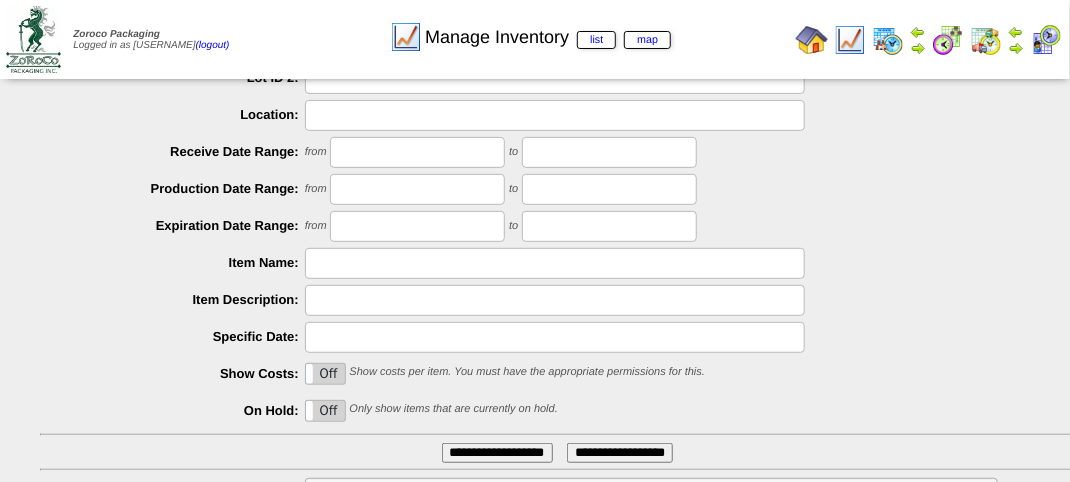 scroll, scrollTop: 351, scrollLeft: 0, axis: vertical 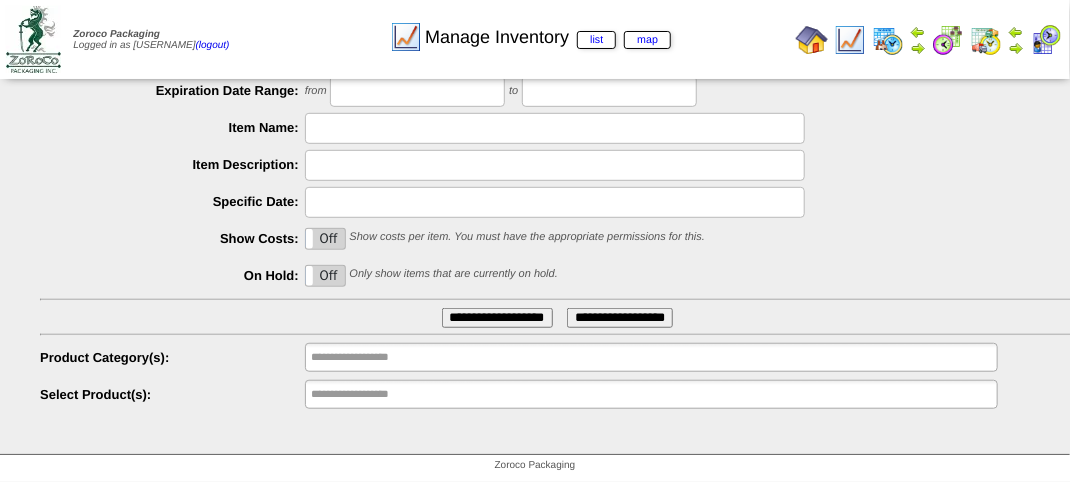 type 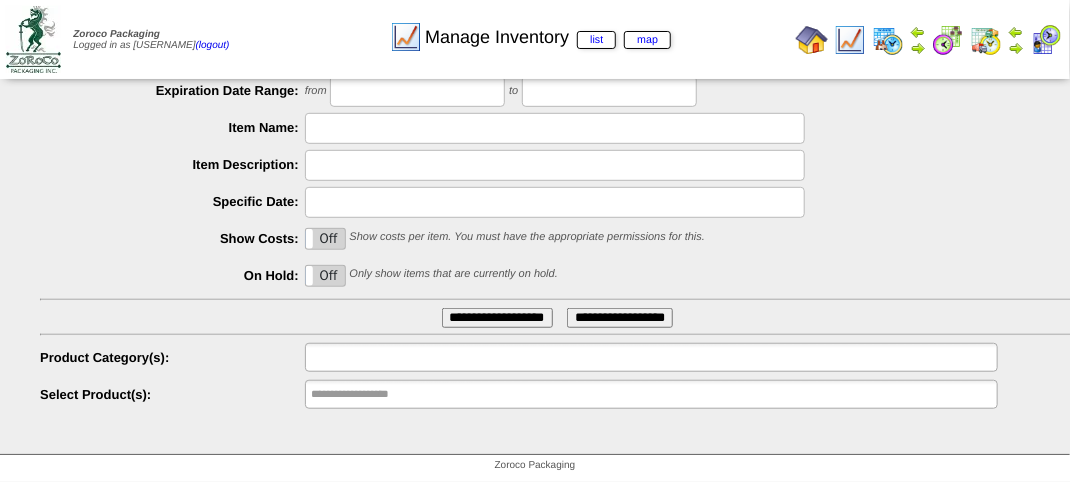 click at bounding box center [375, 357] 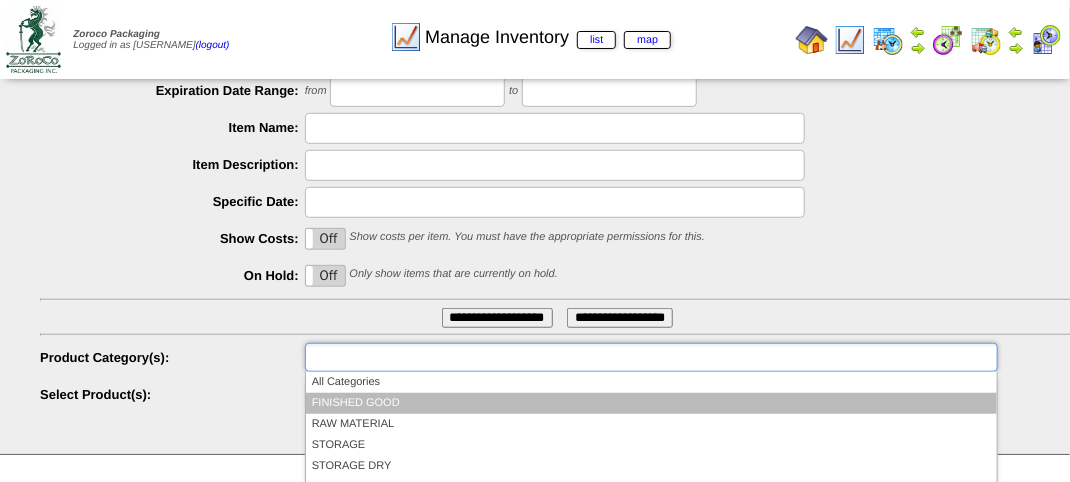 click on "FINISHED GOOD" at bounding box center (651, 403) 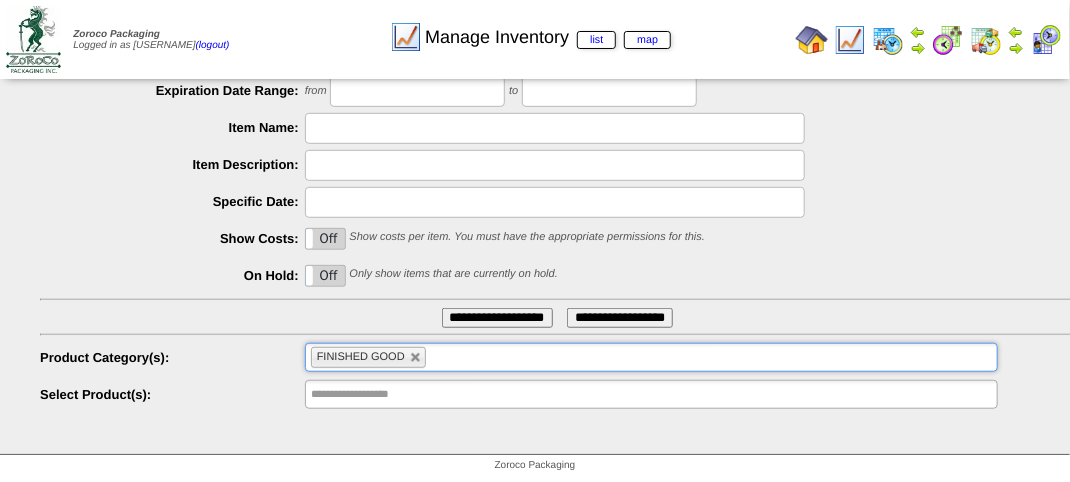 type 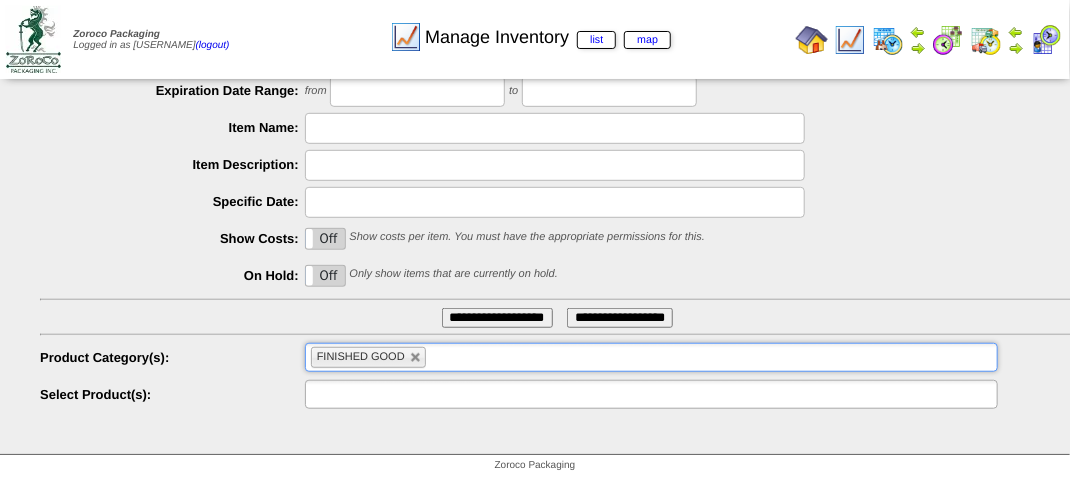 click at bounding box center [375, 394] 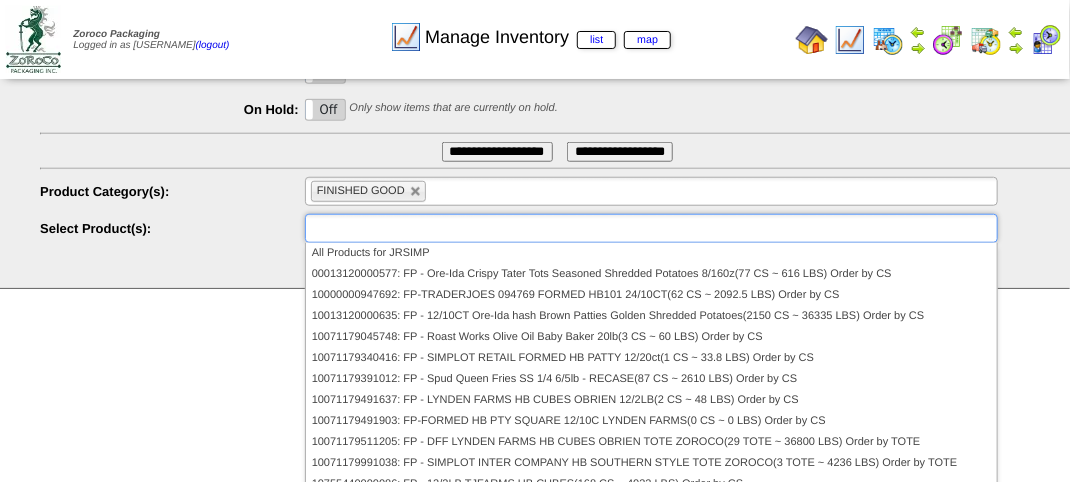 scroll, scrollTop: 518, scrollLeft: 0, axis: vertical 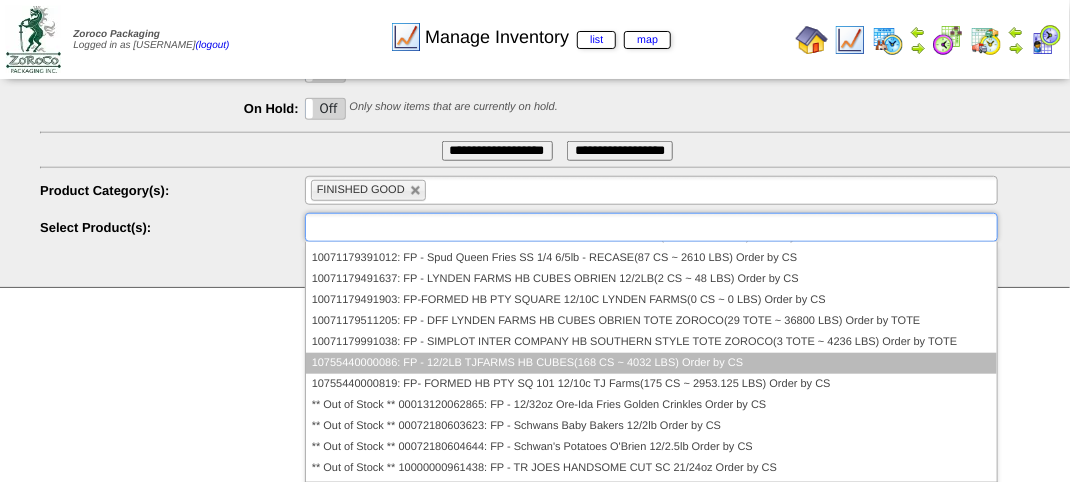click on "10755440000086: FP - 12/2LB TJFARMS HB CUBES(168 CS ~ 4032 LBS) Order by CS" at bounding box center (651, 363) 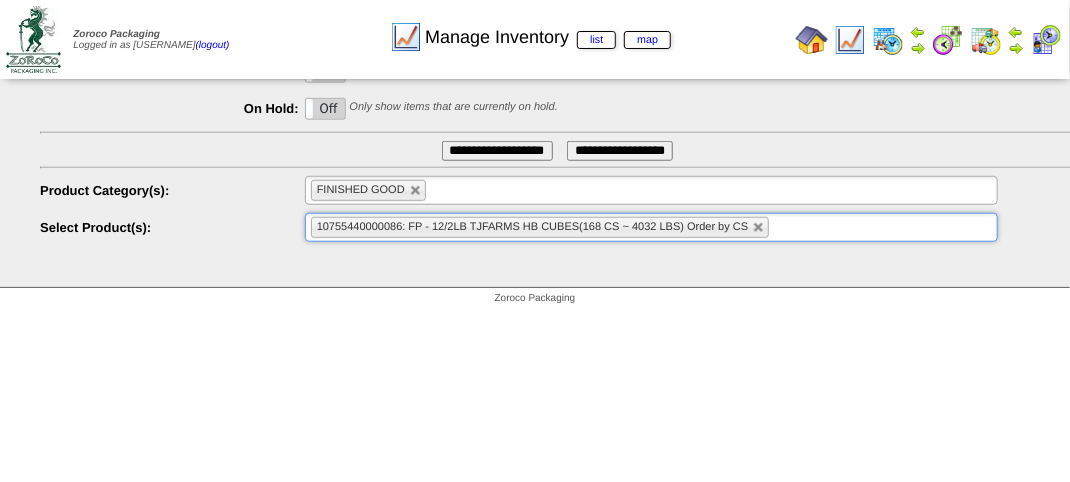 click on "**********" at bounding box center [497, 151] 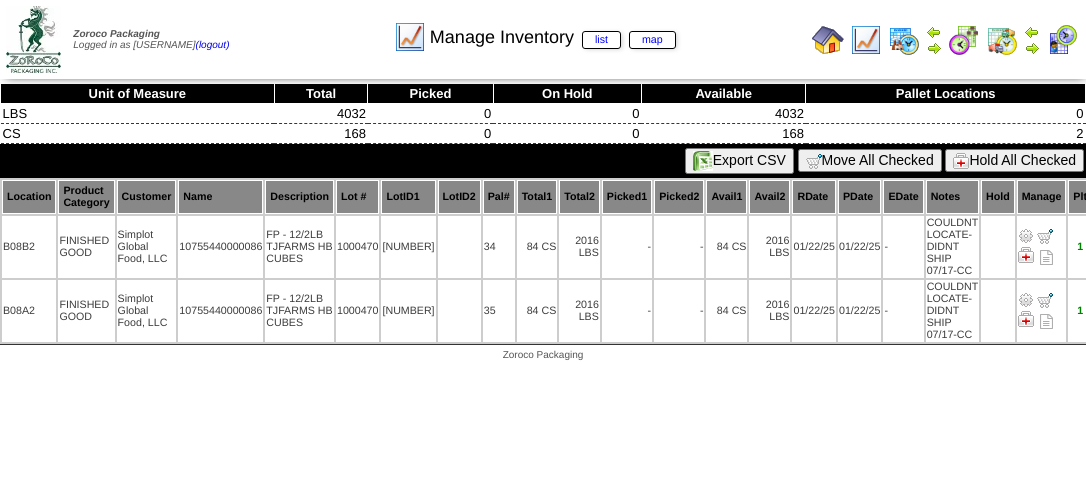 scroll, scrollTop: 0, scrollLeft: 0, axis: both 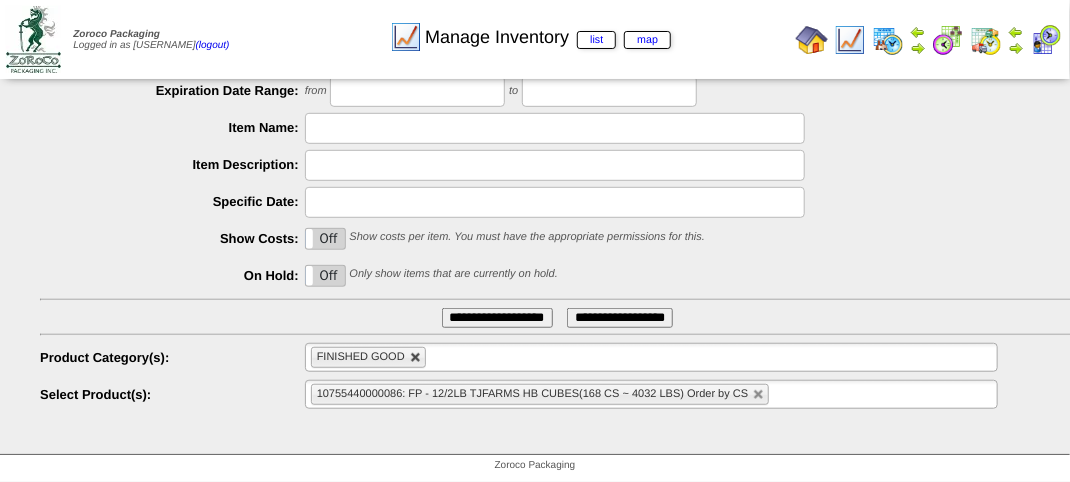 click at bounding box center [416, 358] 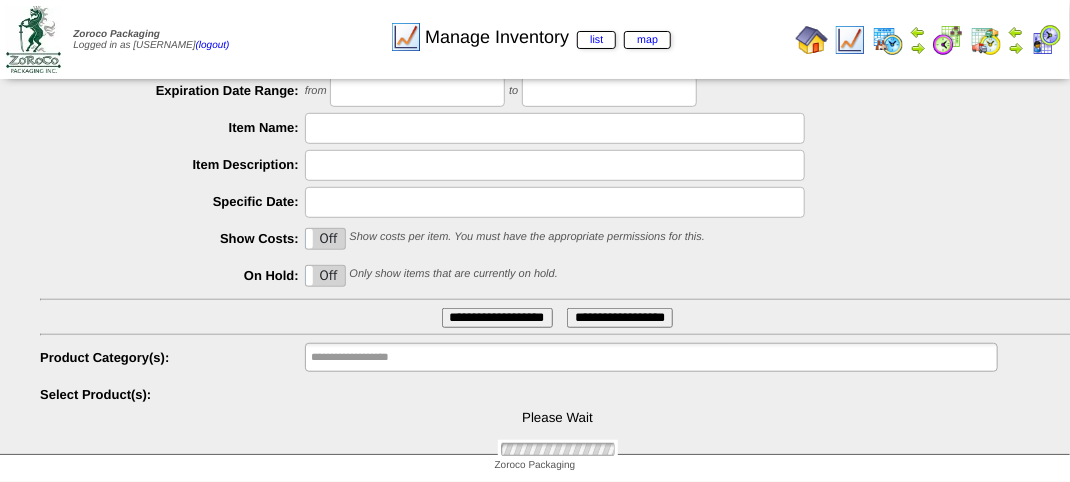 scroll, scrollTop: 0, scrollLeft: 0, axis: both 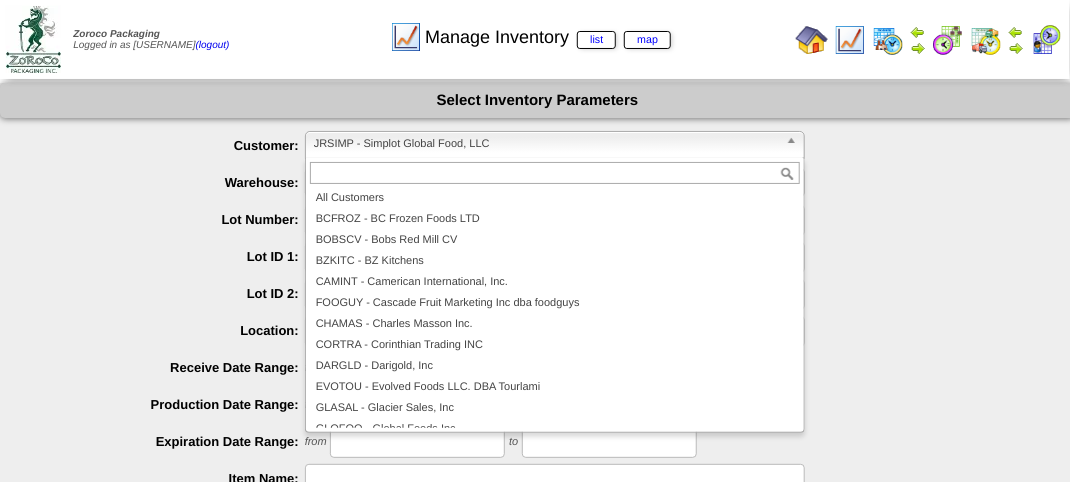 click on "JRSIMP - Simplot Global Food, LLC" at bounding box center (546, 144) 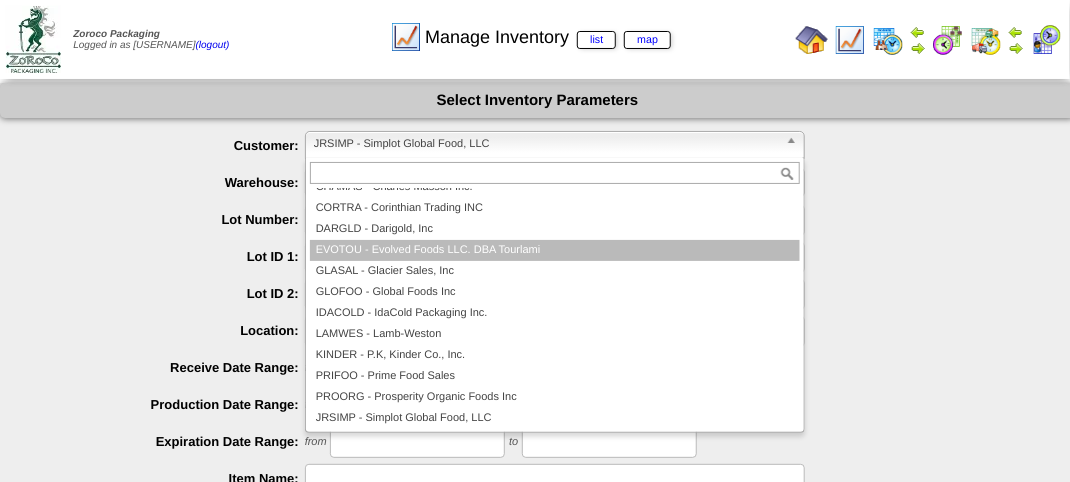 scroll, scrollTop: 0, scrollLeft: 0, axis: both 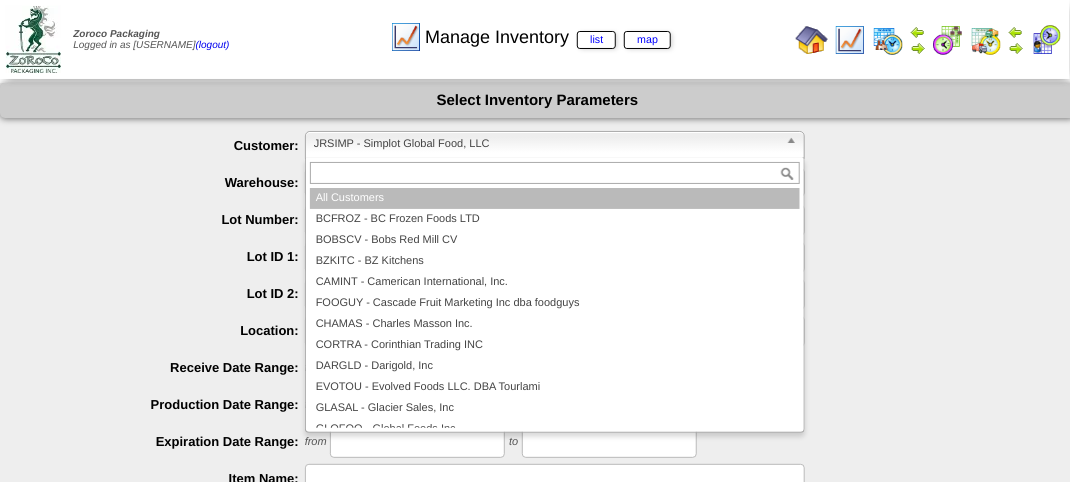 click on "All Customers" at bounding box center [555, 198] 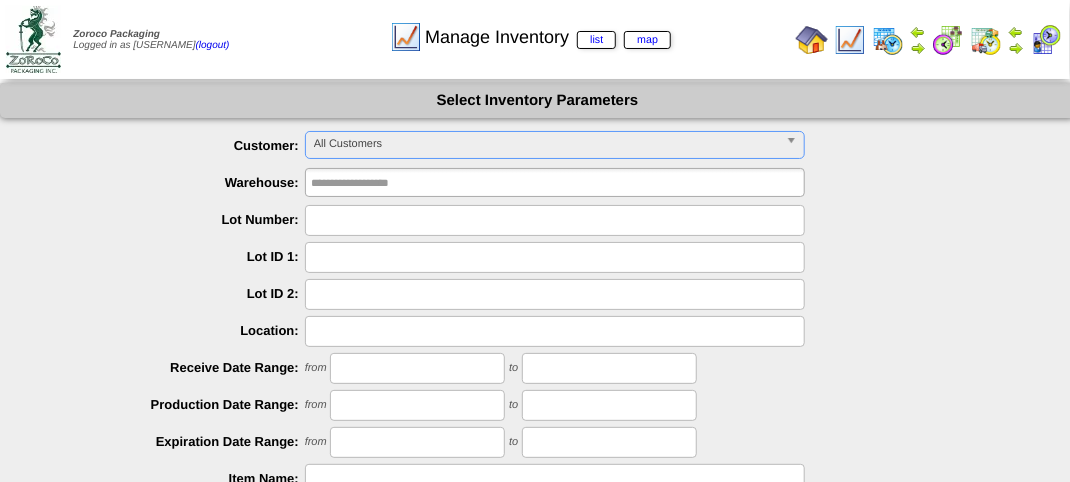 click at bounding box center (555, 220) 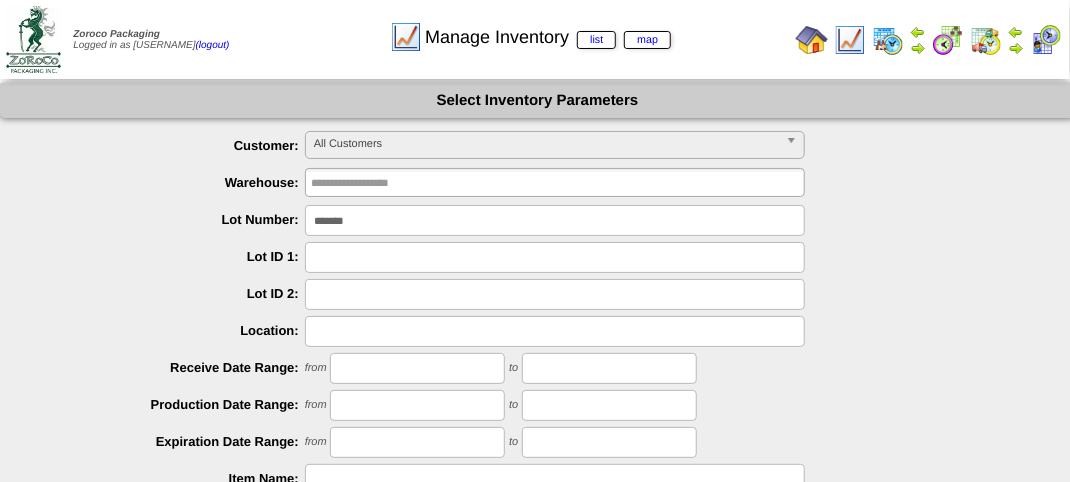 type on "*******" 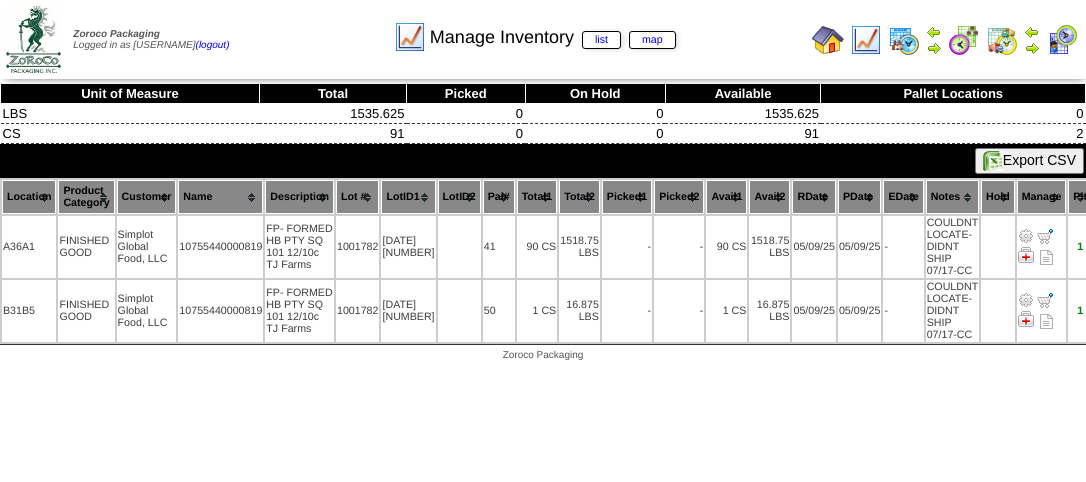 scroll, scrollTop: 0, scrollLeft: 0, axis: both 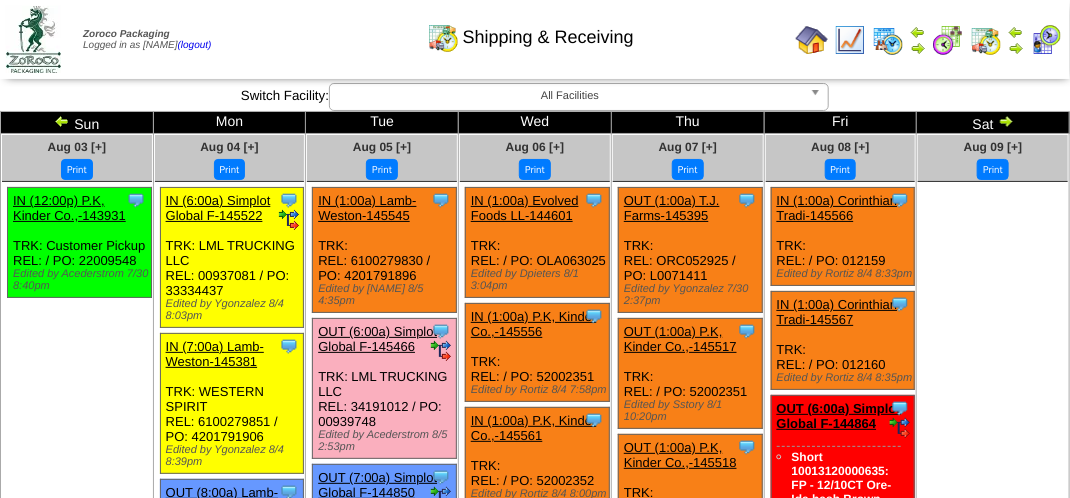 click on "Print All" at bounding box center [537, 39] 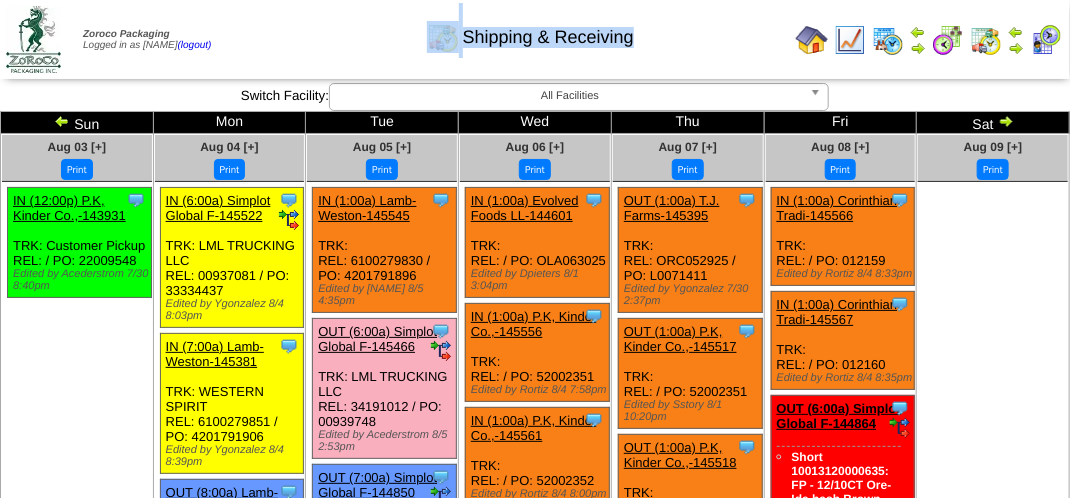 click on "Shipping & Receiving" at bounding box center [530, 30] 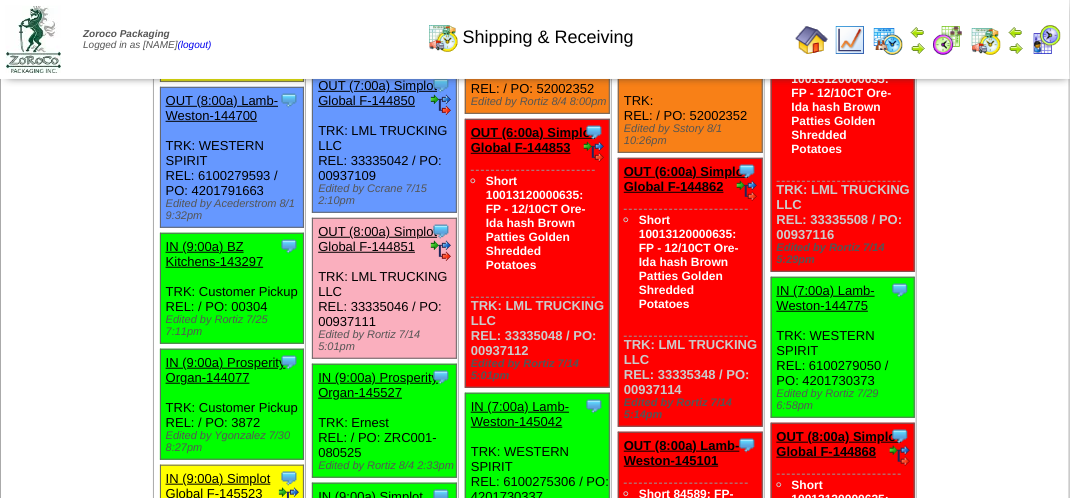scroll, scrollTop: 500, scrollLeft: 0, axis: vertical 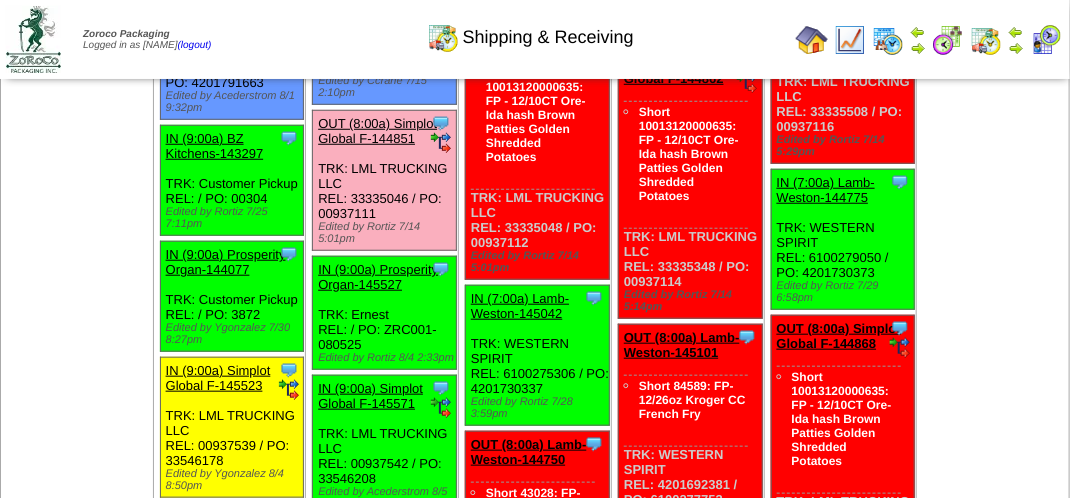 click at bounding box center [1046, 40] 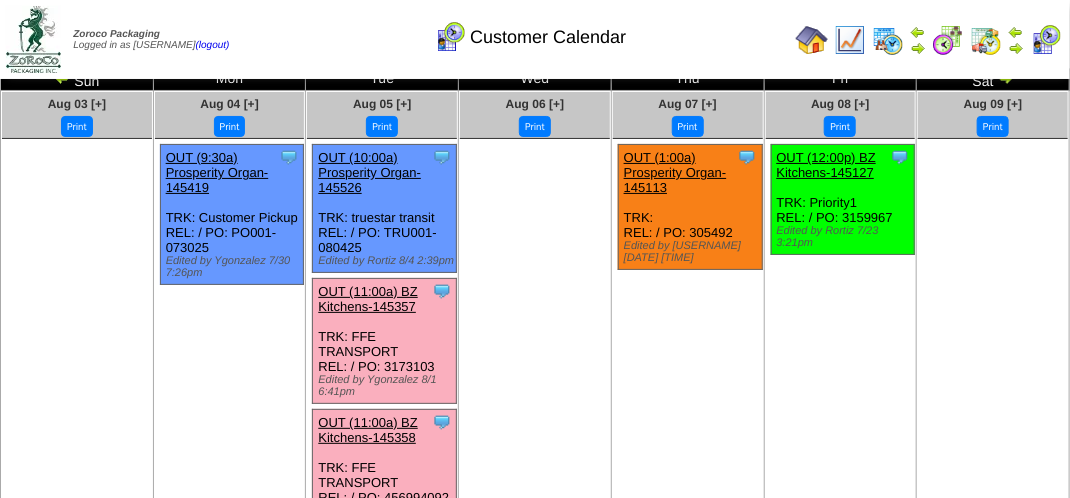 scroll, scrollTop: 0, scrollLeft: 0, axis: both 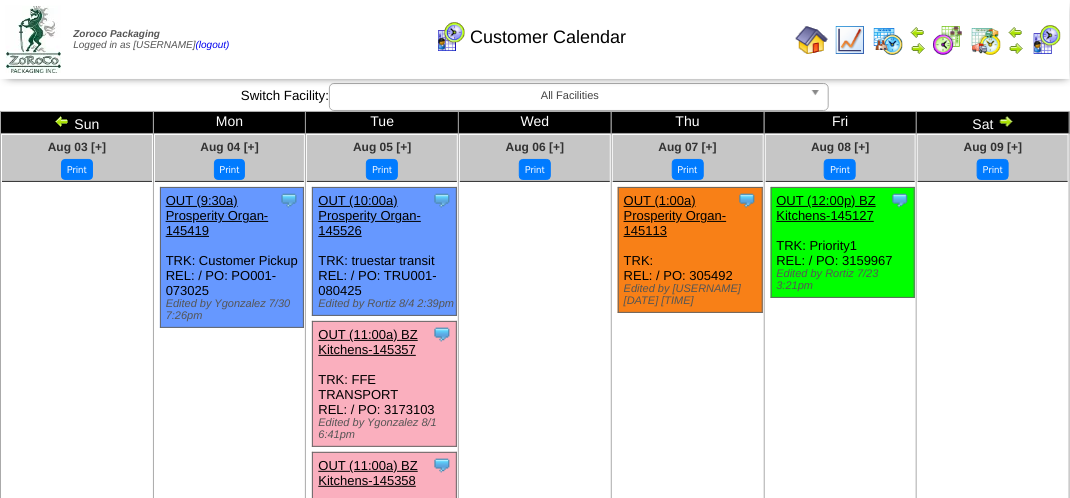 click on "Customer Calendar" at bounding box center (530, 30) 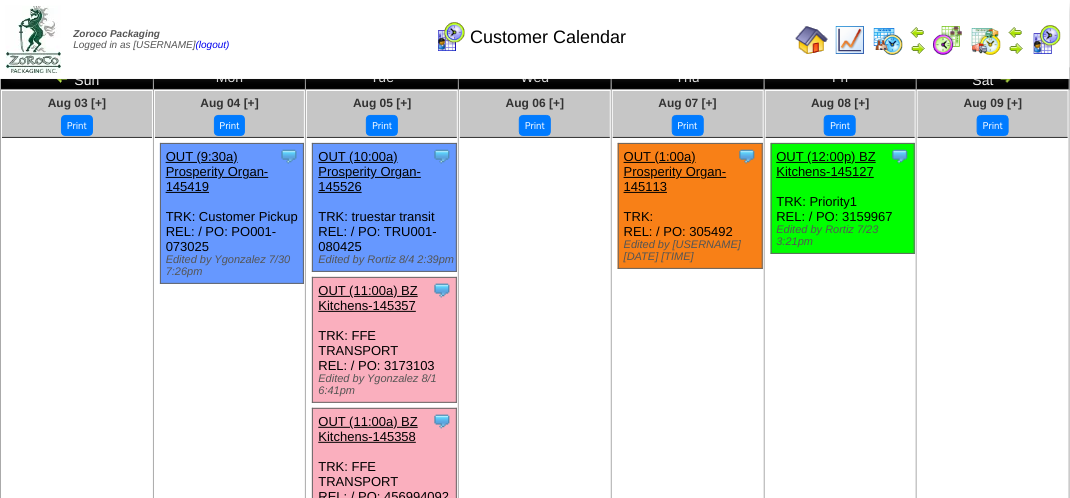 scroll, scrollTop: 0, scrollLeft: 0, axis: both 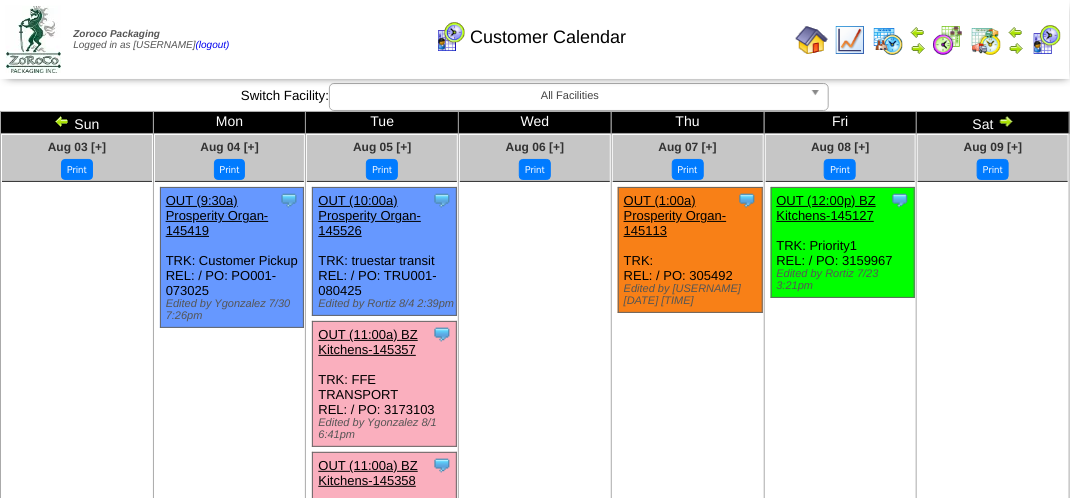 click on "Customer Calendar" at bounding box center [530, 30] 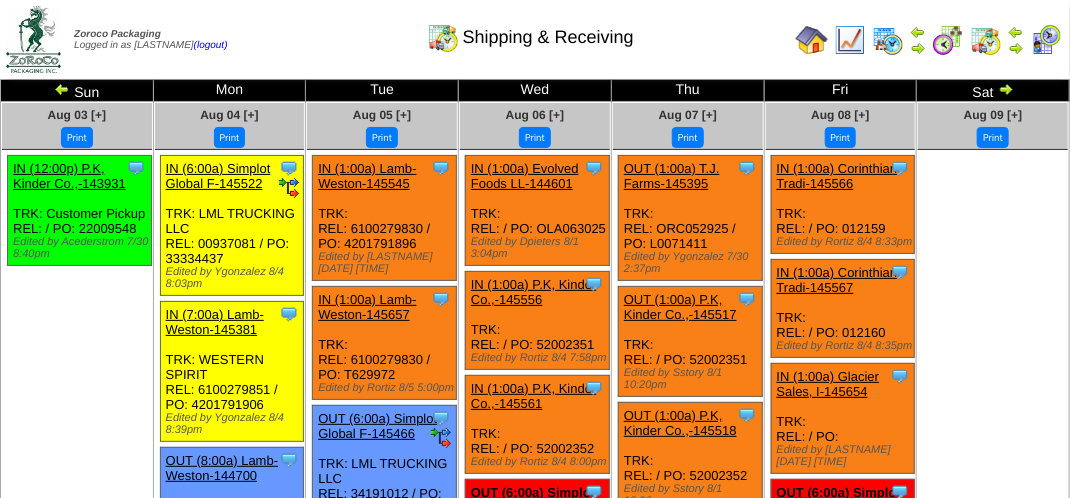 scroll, scrollTop: 0, scrollLeft: 0, axis: both 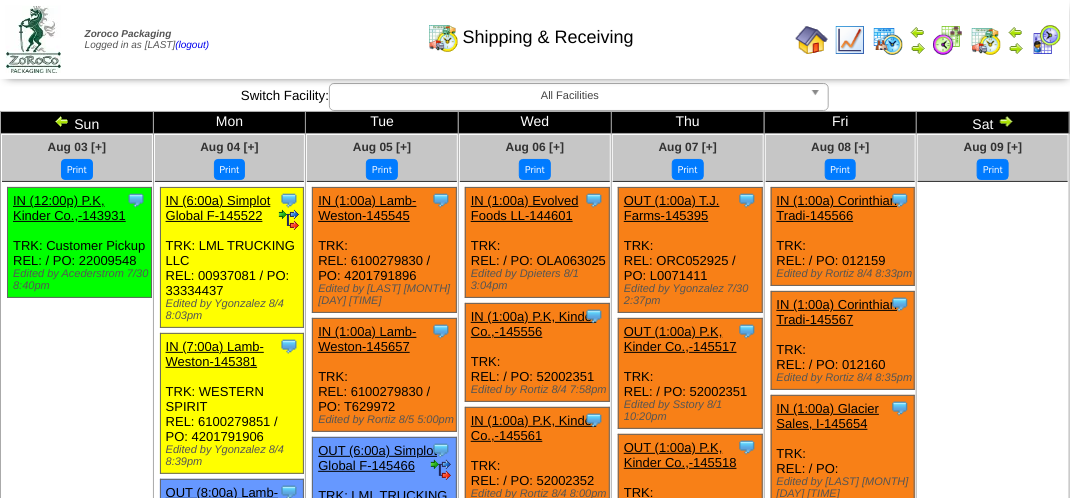 drag, startPoint x: 364, startPoint y: 65, endPoint x: 381, endPoint y: 1, distance: 66.21933 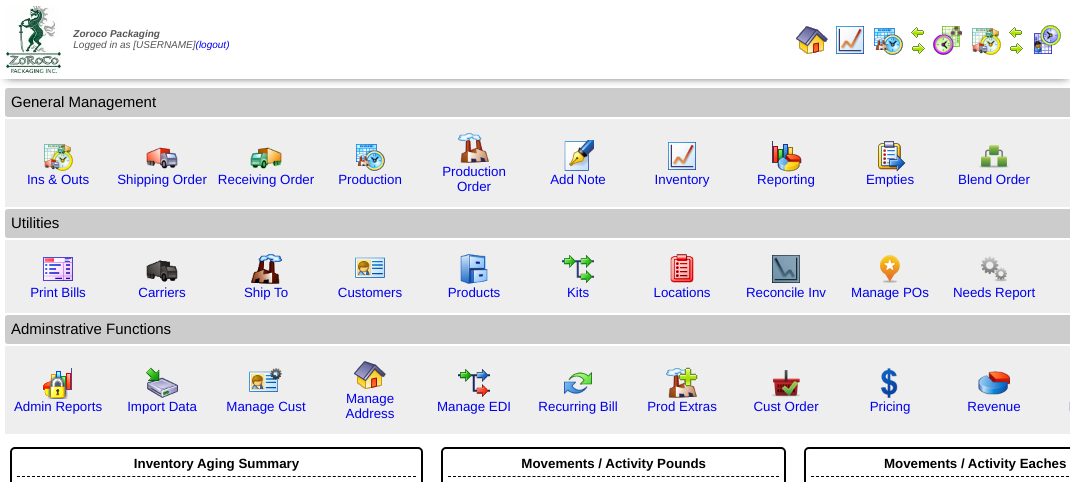 scroll, scrollTop: 0, scrollLeft: 0, axis: both 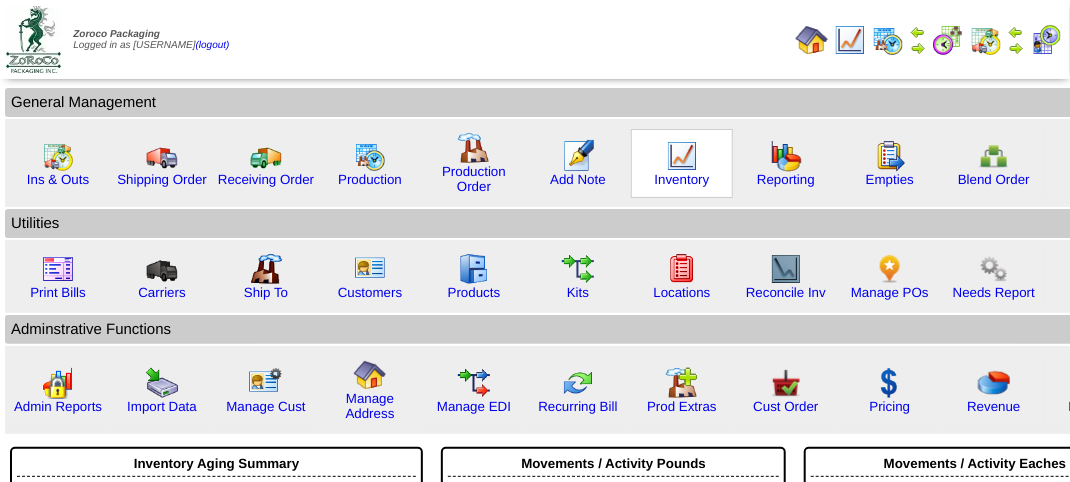 click at bounding box center (682, 156) 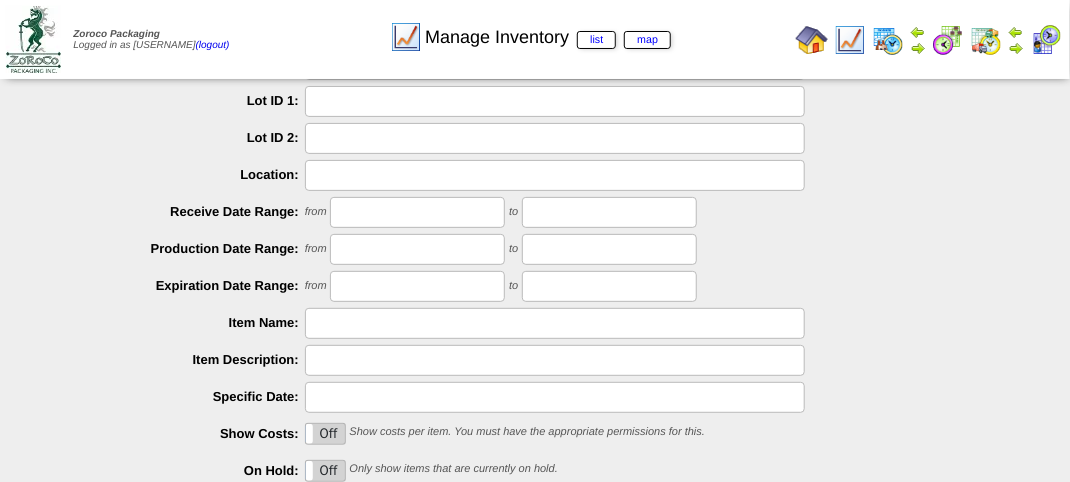 scroll, scrollTop: 0, scrollLeft: 0, axis: both 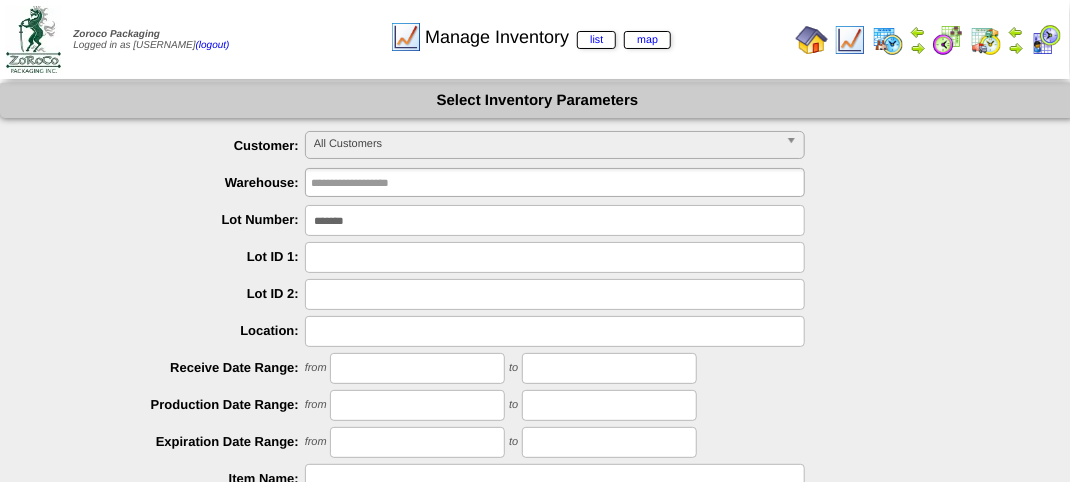 click on "*******" at bounding box center (555, 220) 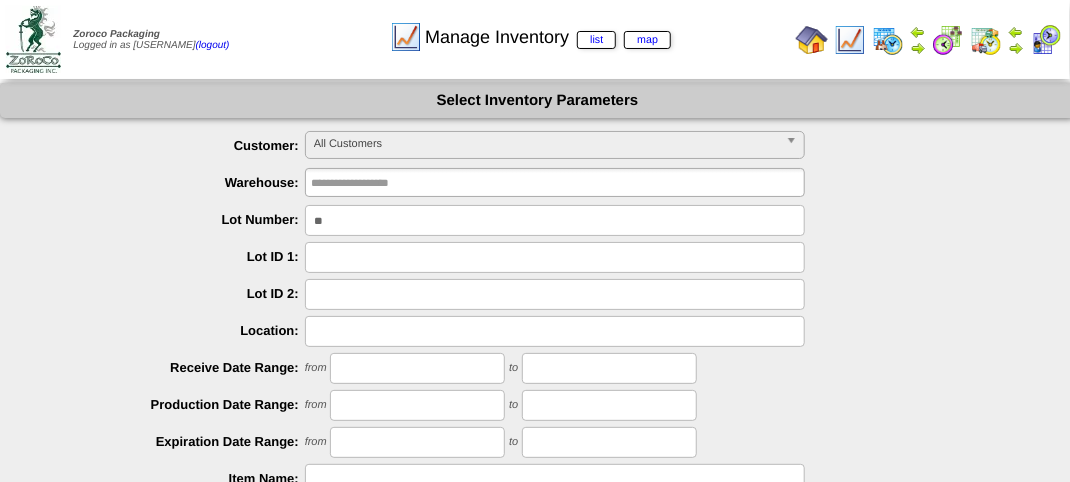 type on "*" 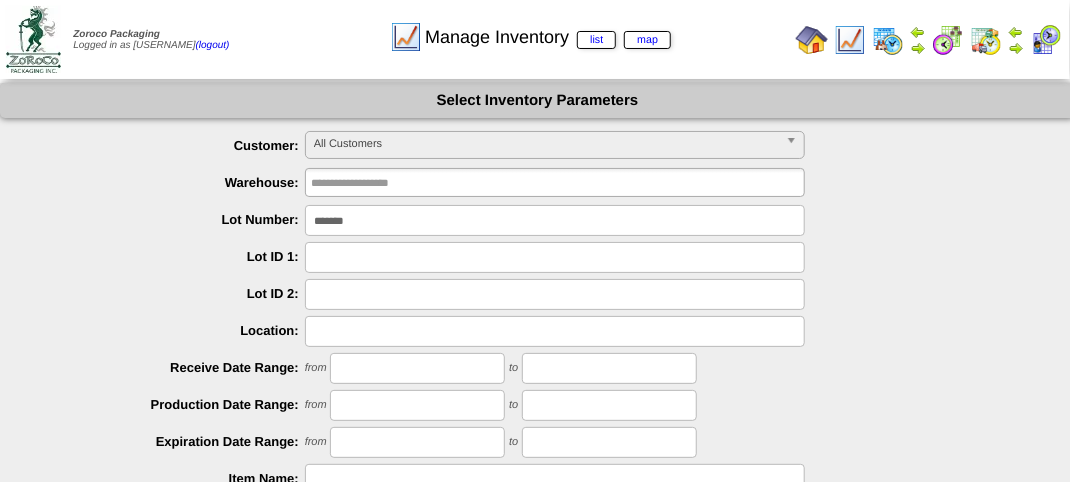 type on "*******" 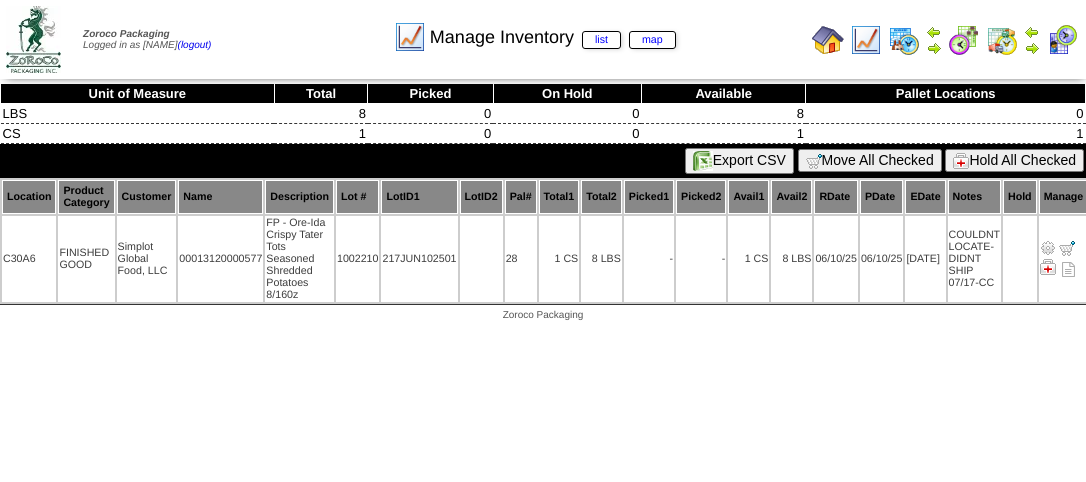 scroll, scrollTop: 0, scrollLeft: 0, axis: both 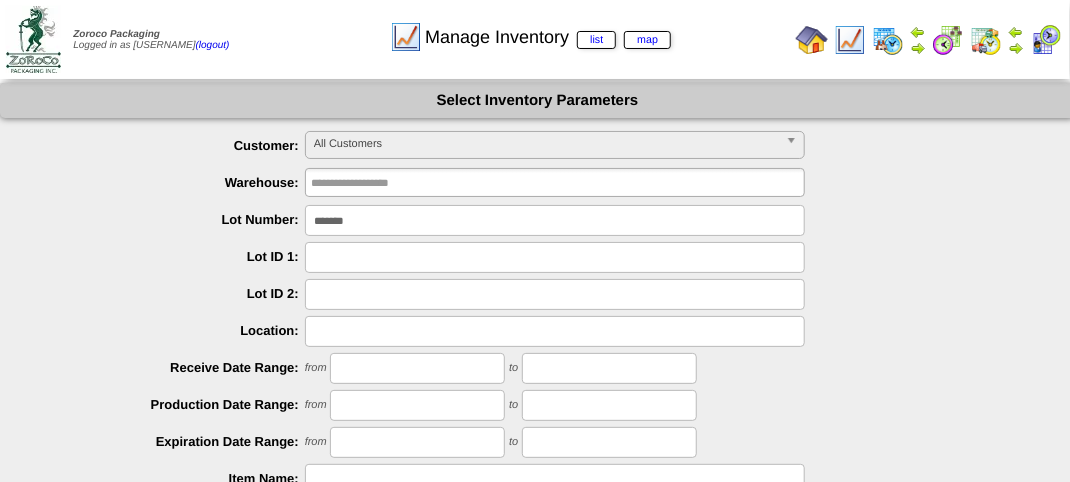 click on "*******" at bounding box center (555, 220) 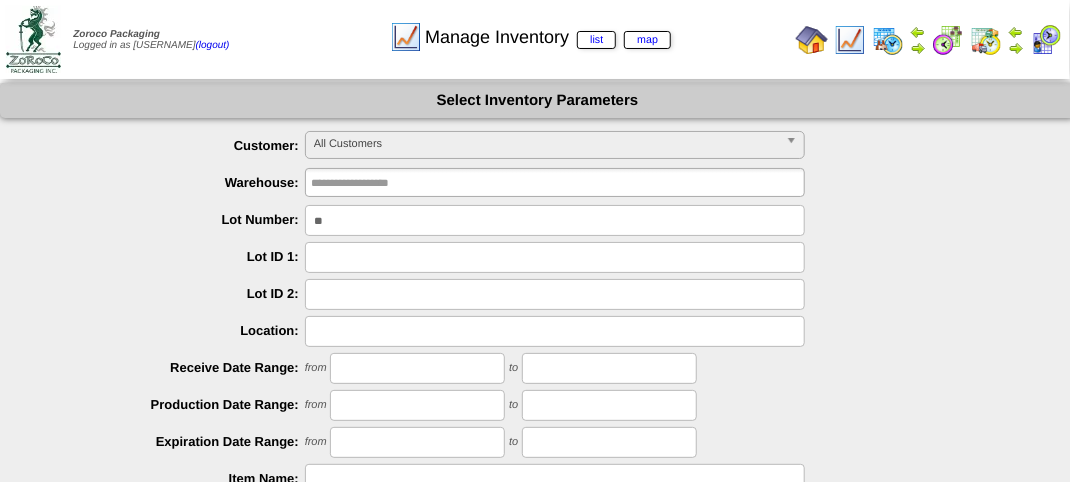type on "*" 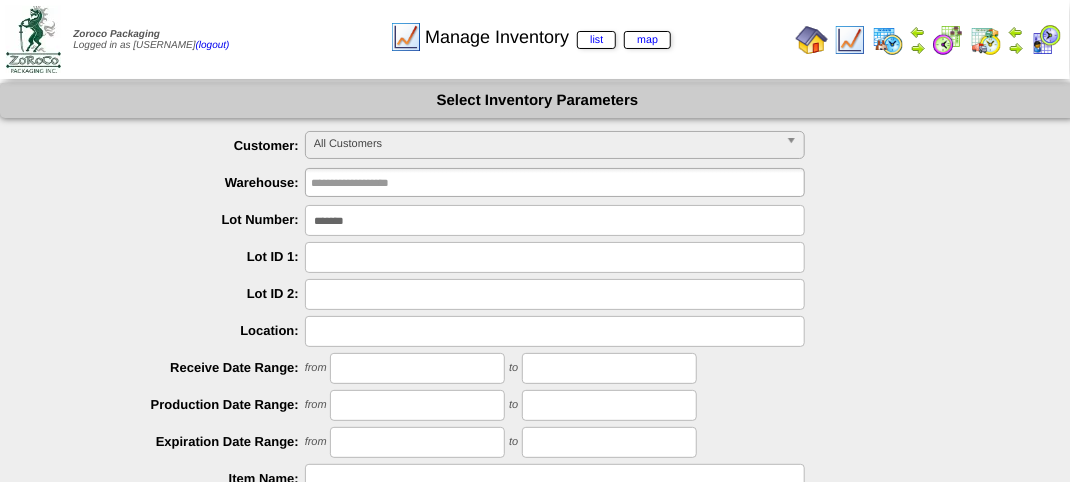 type on "*******" 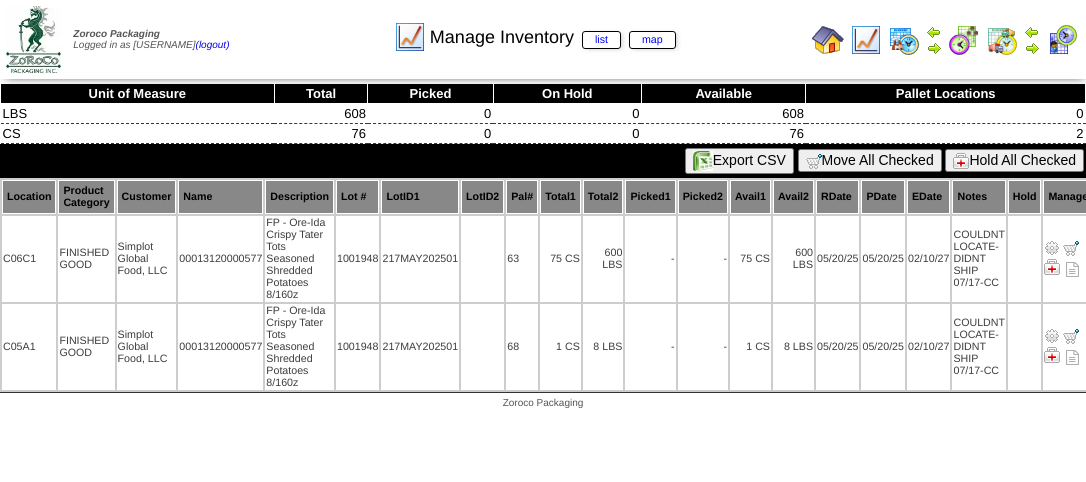 scroll, scrollTop: 0, scrollLeft: 0, axis: both 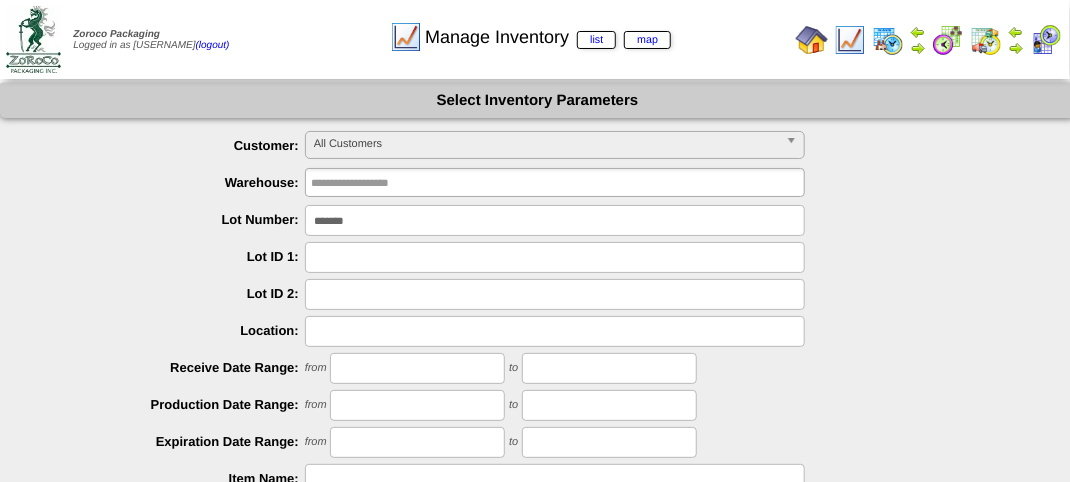 click on "*******" at bounding box center (555, 220) 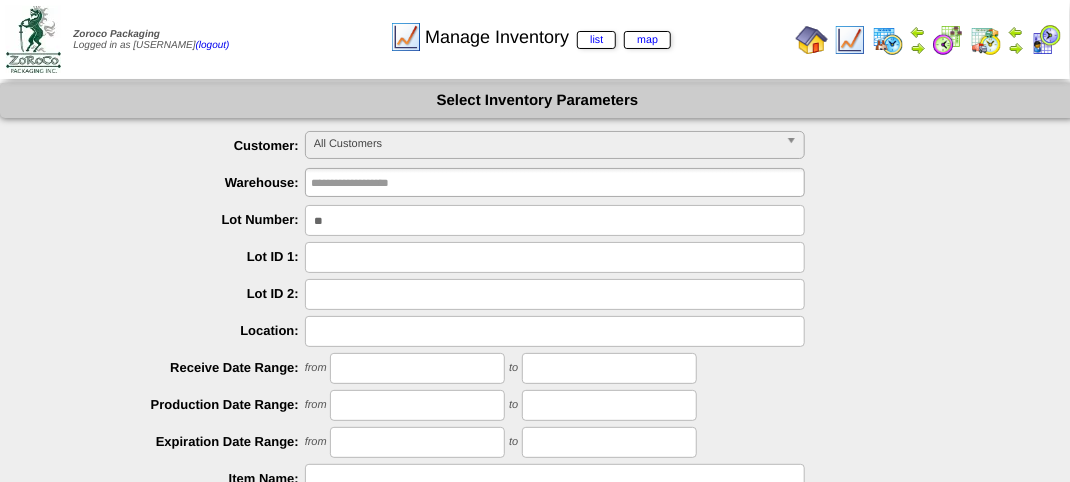 type on "*" 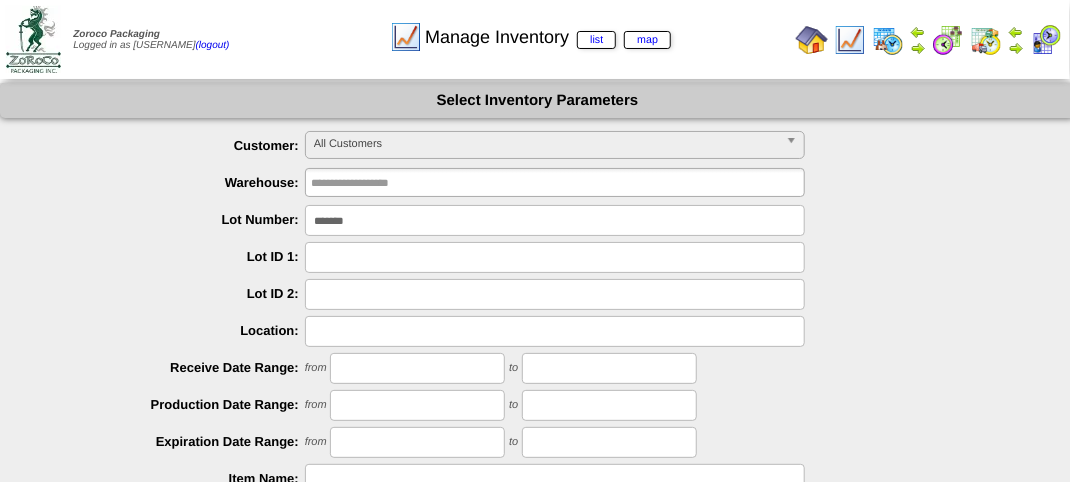 type on "*******" 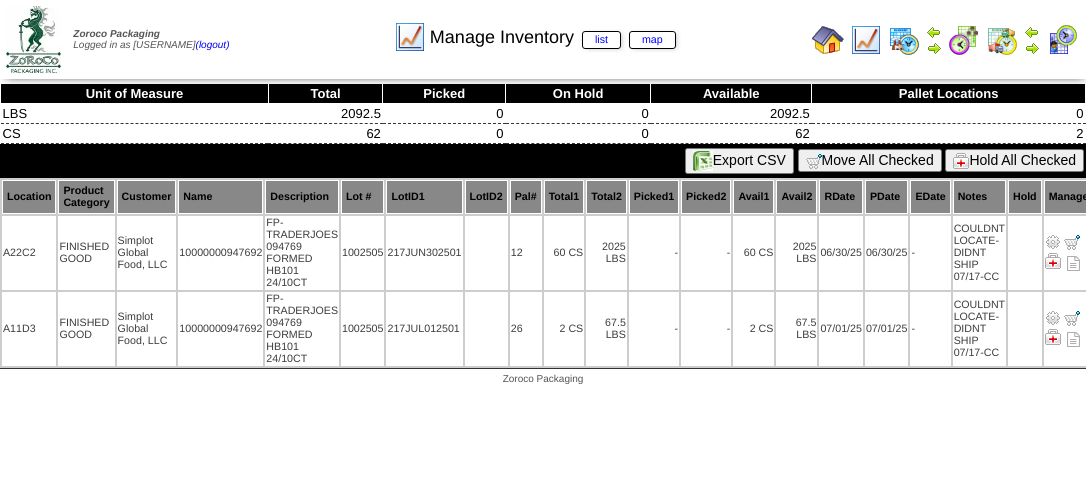 scroll, scrollTop: 0, scrollLeft: 0, axis: both 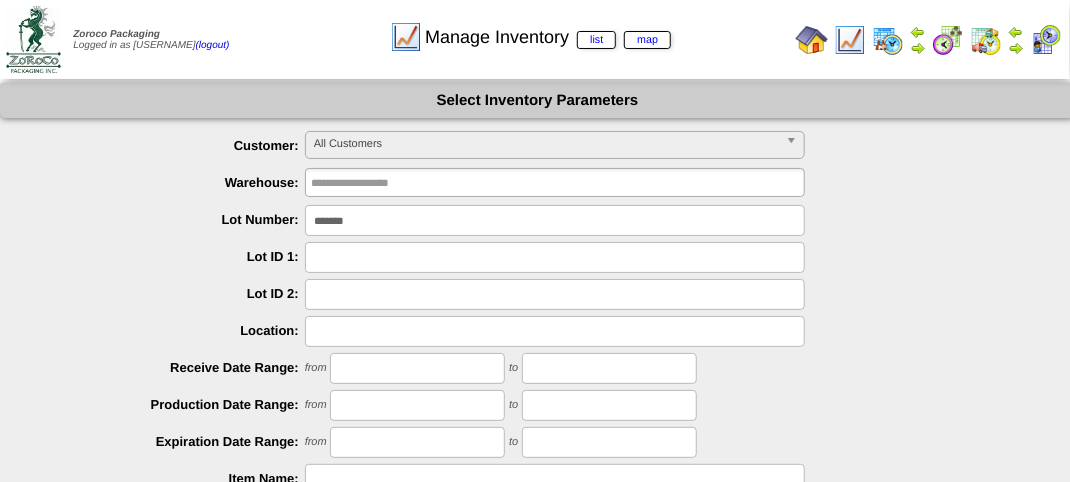 click on "*******" at bounding box center (555, 220) 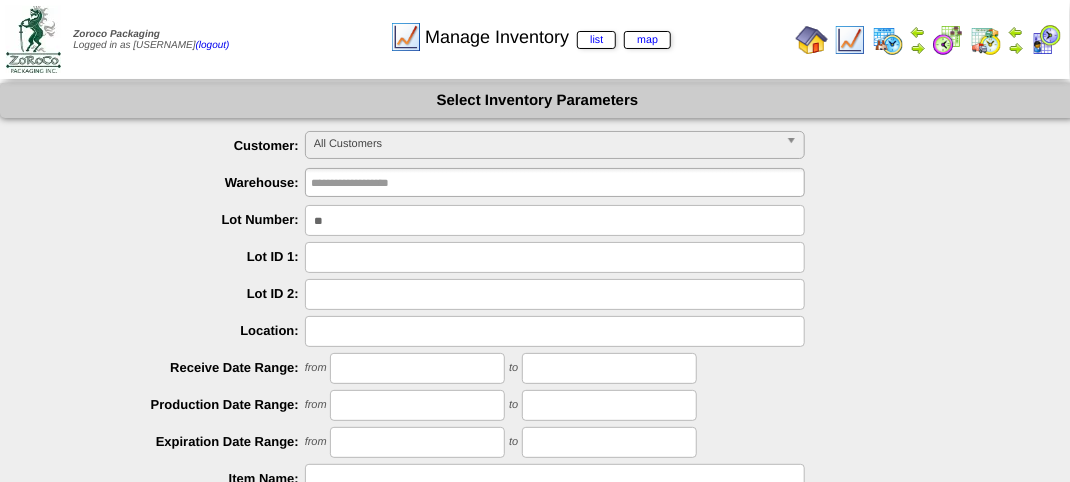 type on "*" 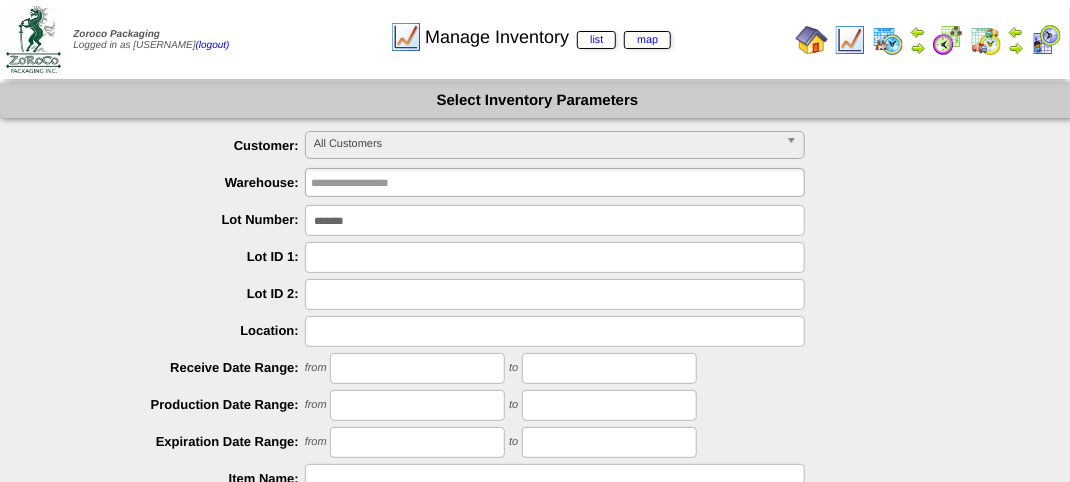 type on "*******" 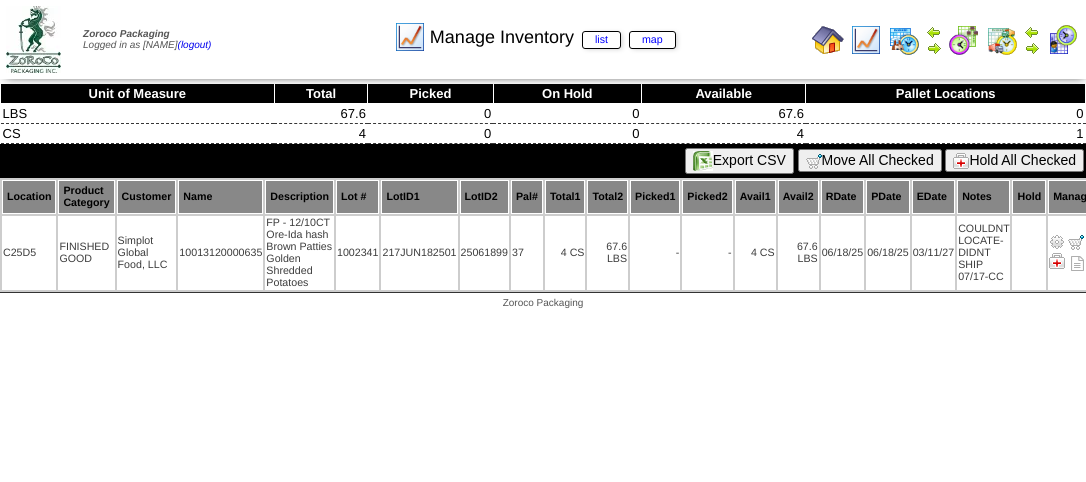 scroll, scrollTop: 0, scrollLeft: 0, axis: both 